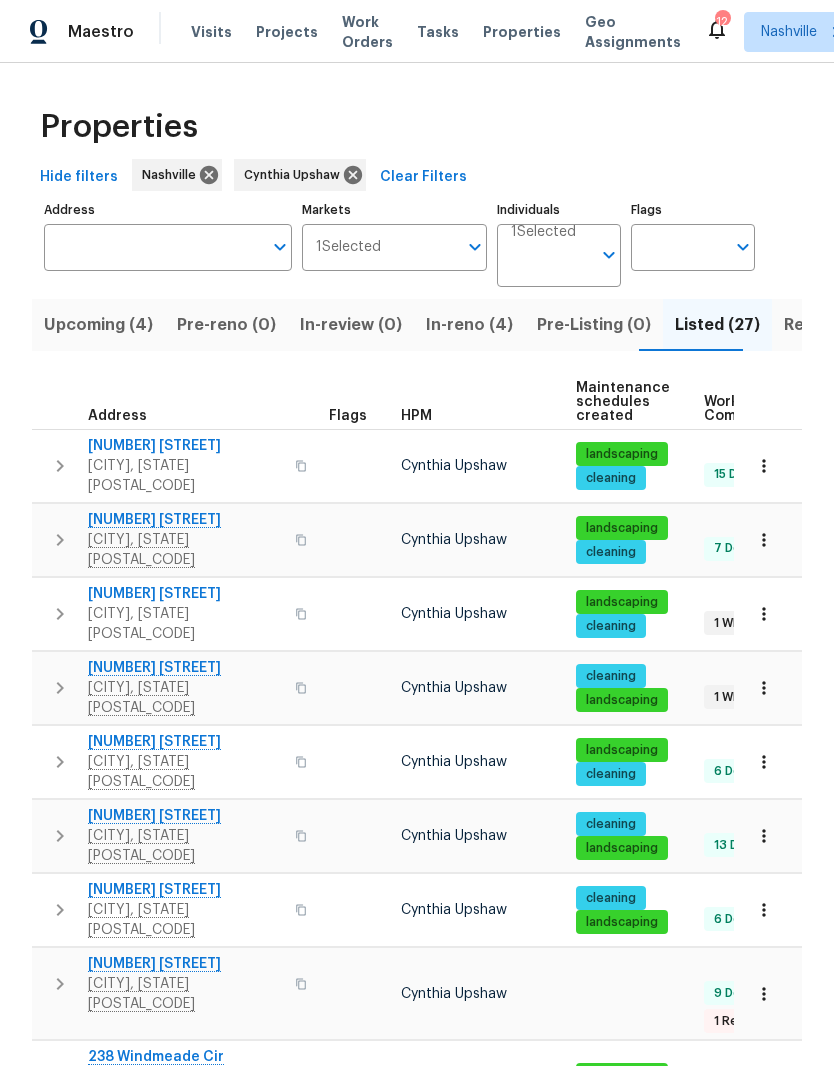 scroll, scrollTop: 0, scrollLeft: 0, axis: both 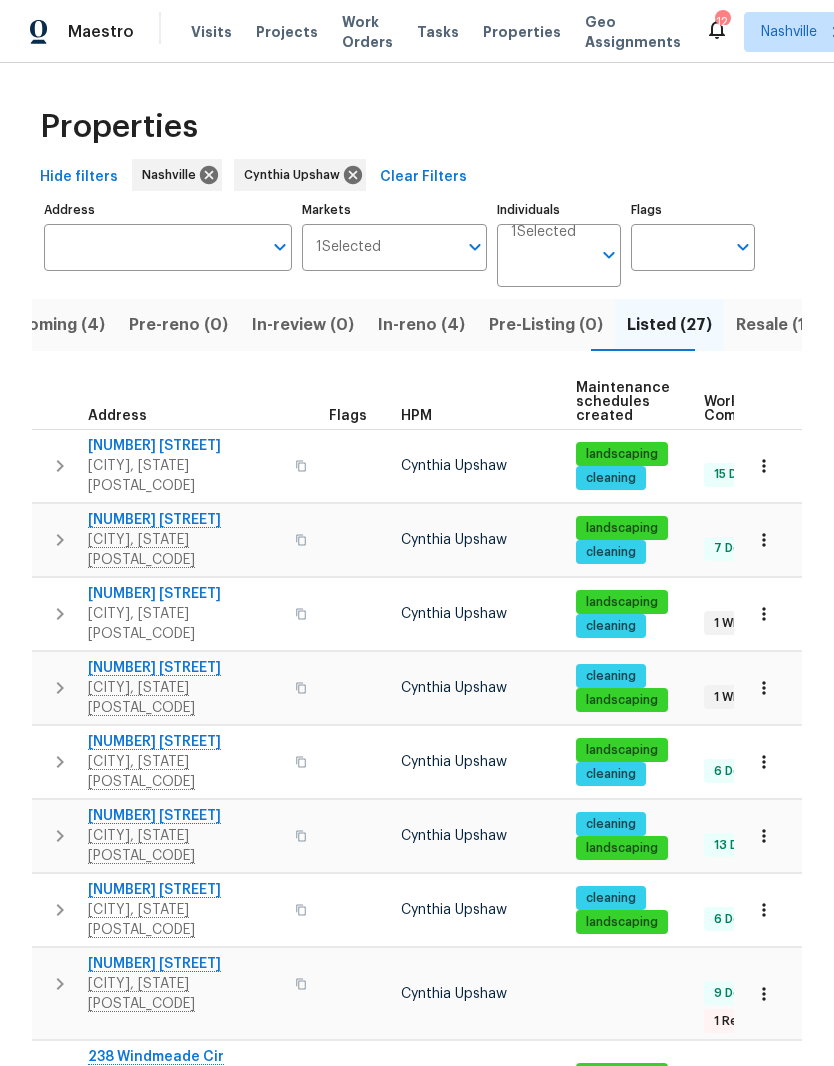 click on "Address" at bounding box center (153, 247) 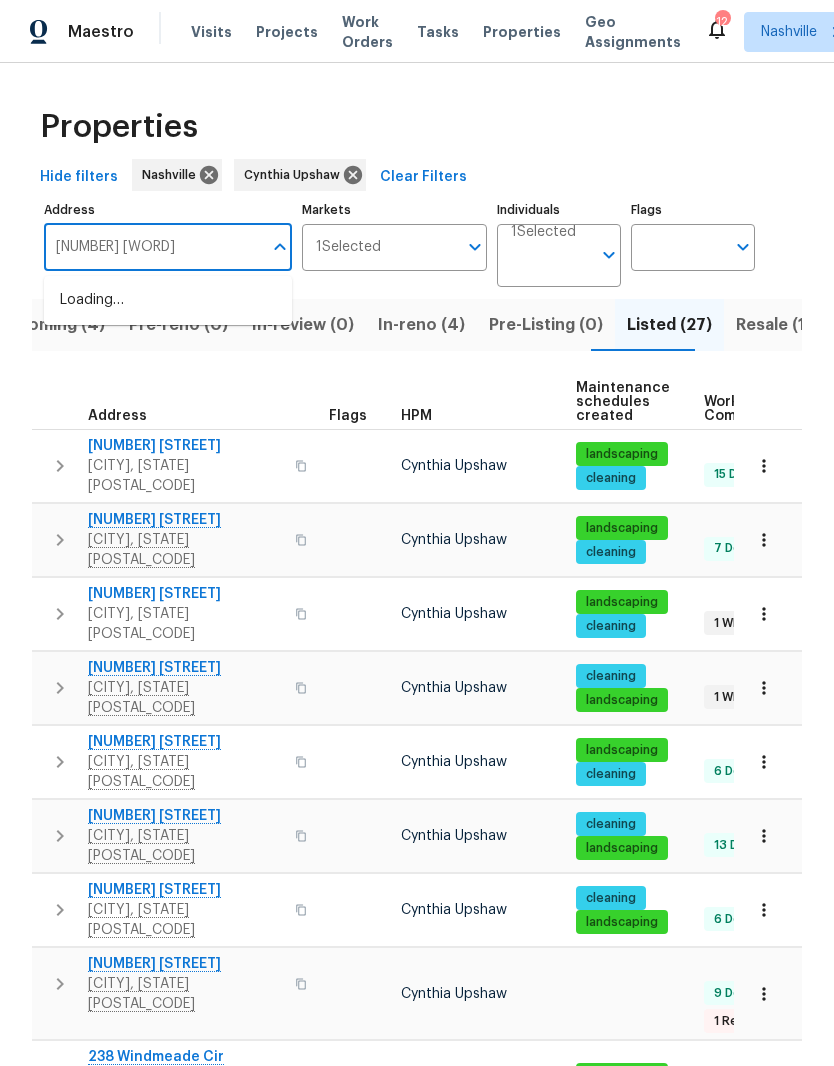 type on "[NUMBER] [STREET]" 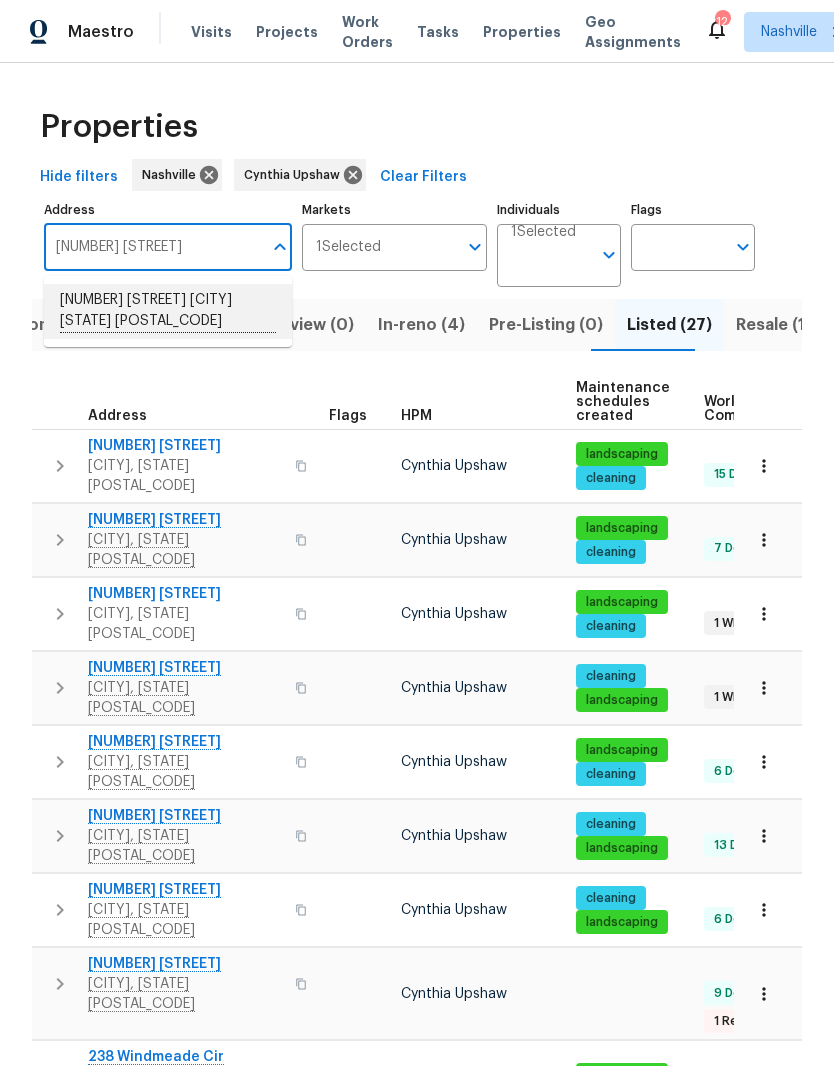 click on "[NUMBER] [STREET] [CITY] [STATE] [POSTAL_CODE]" at bounding box center (168, 311) 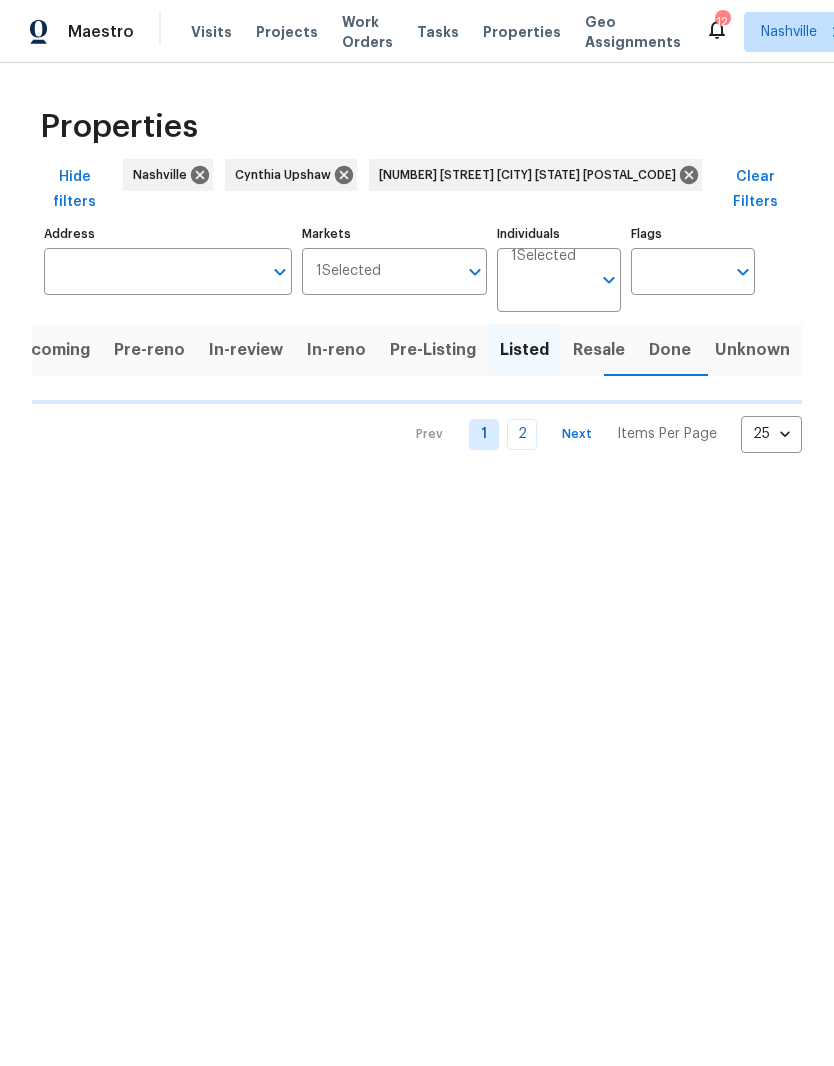 scroll, scrollTop: 0, scrollLeft: 18, axis: horizontal 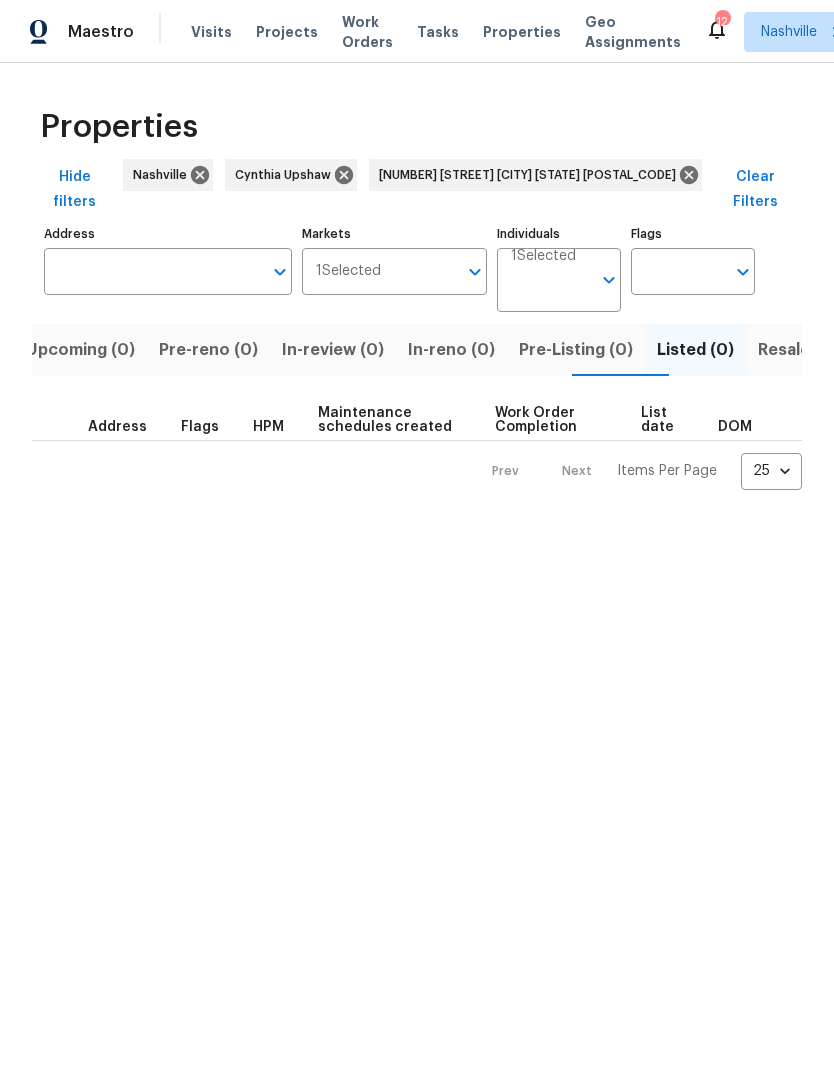 type on "[NUMBER] [STREET] [CITY] [STATE] [POSTAL_CODE]" 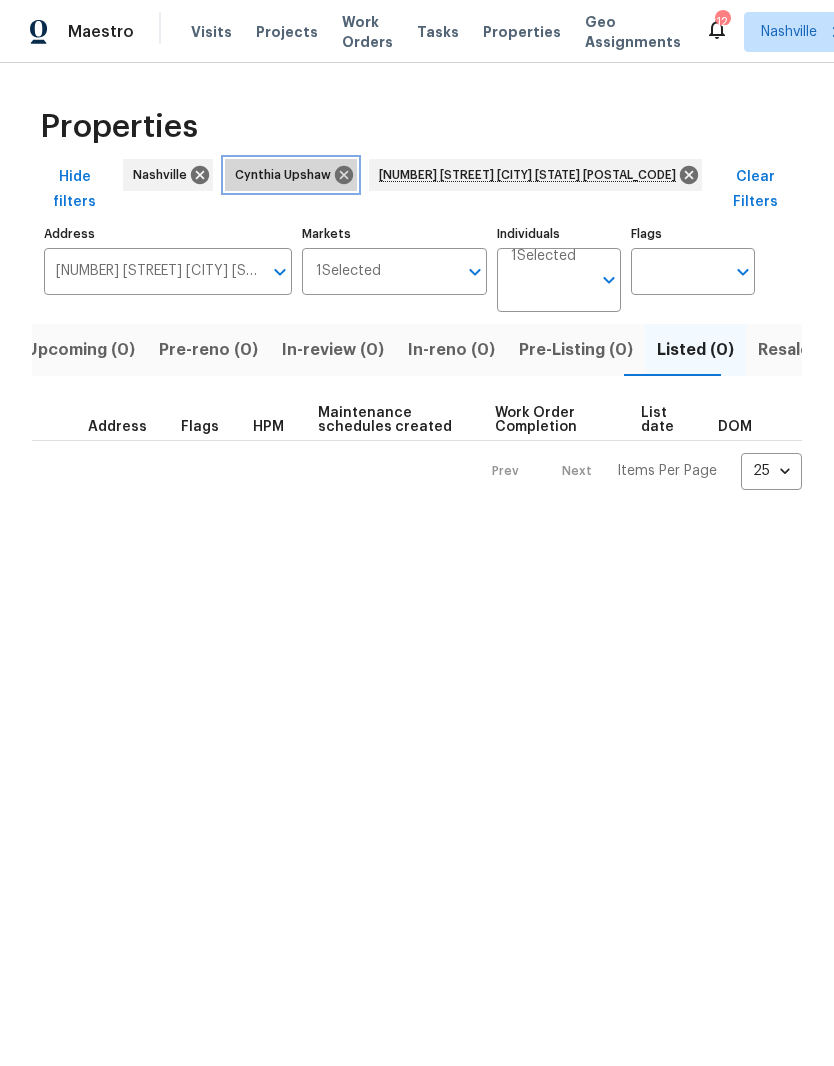 click 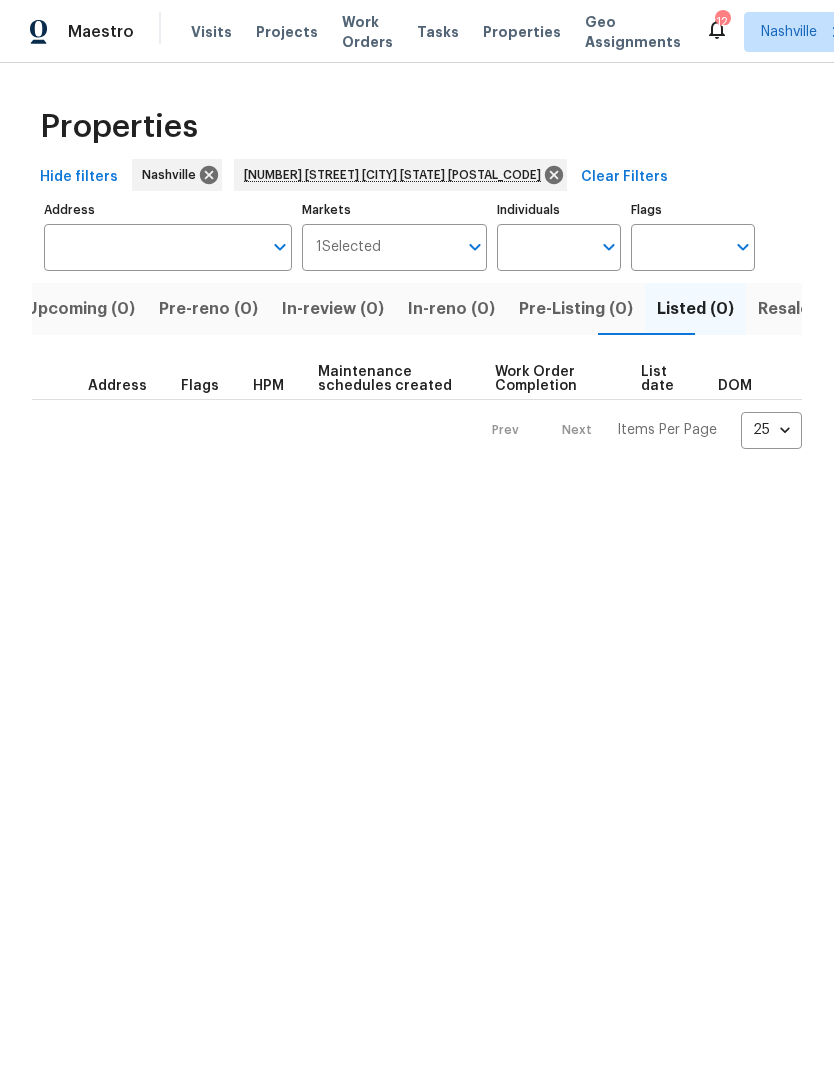 type on "[NUMBER] [STREET] [CITY] [STATE] [POSTAL_CODE]" 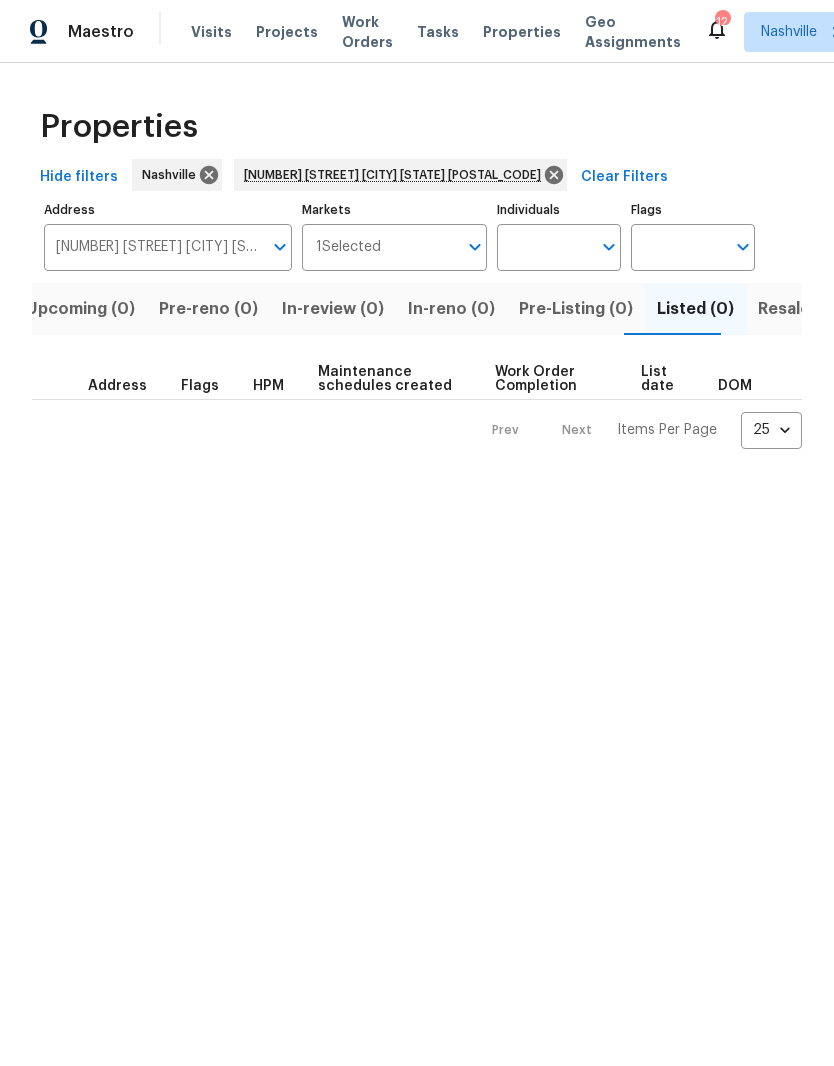 click 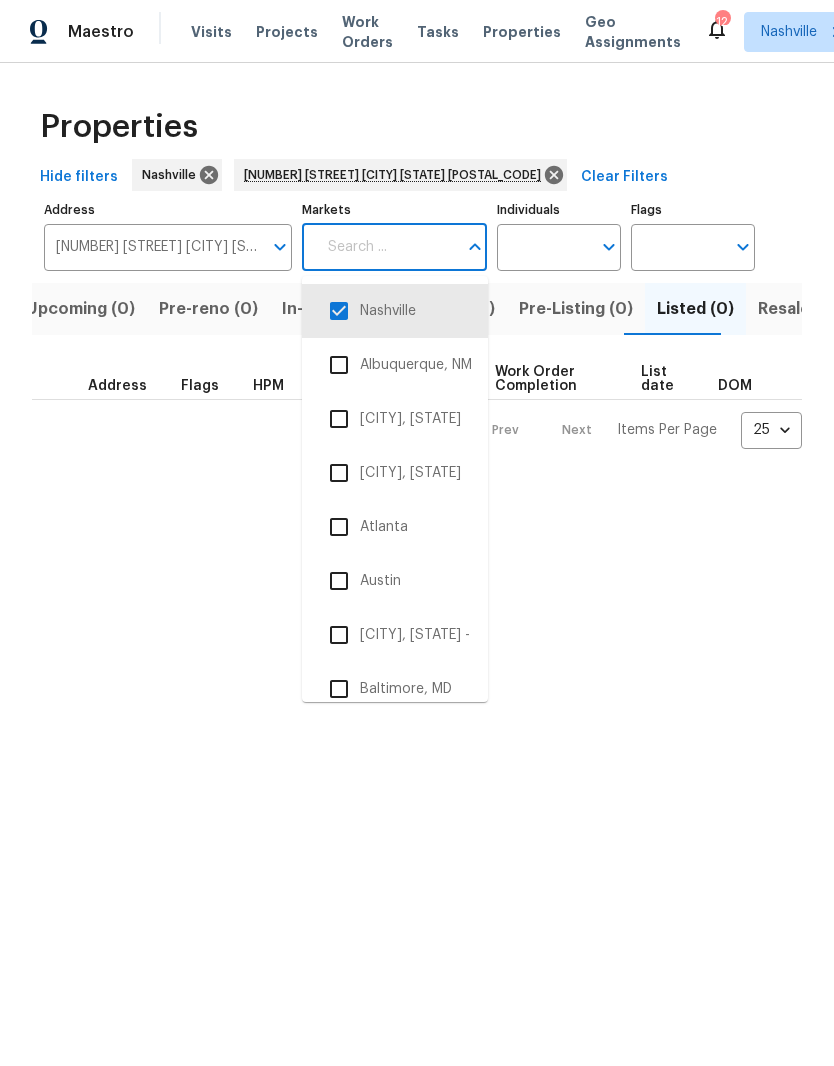 click at bounding box center [339, 311] 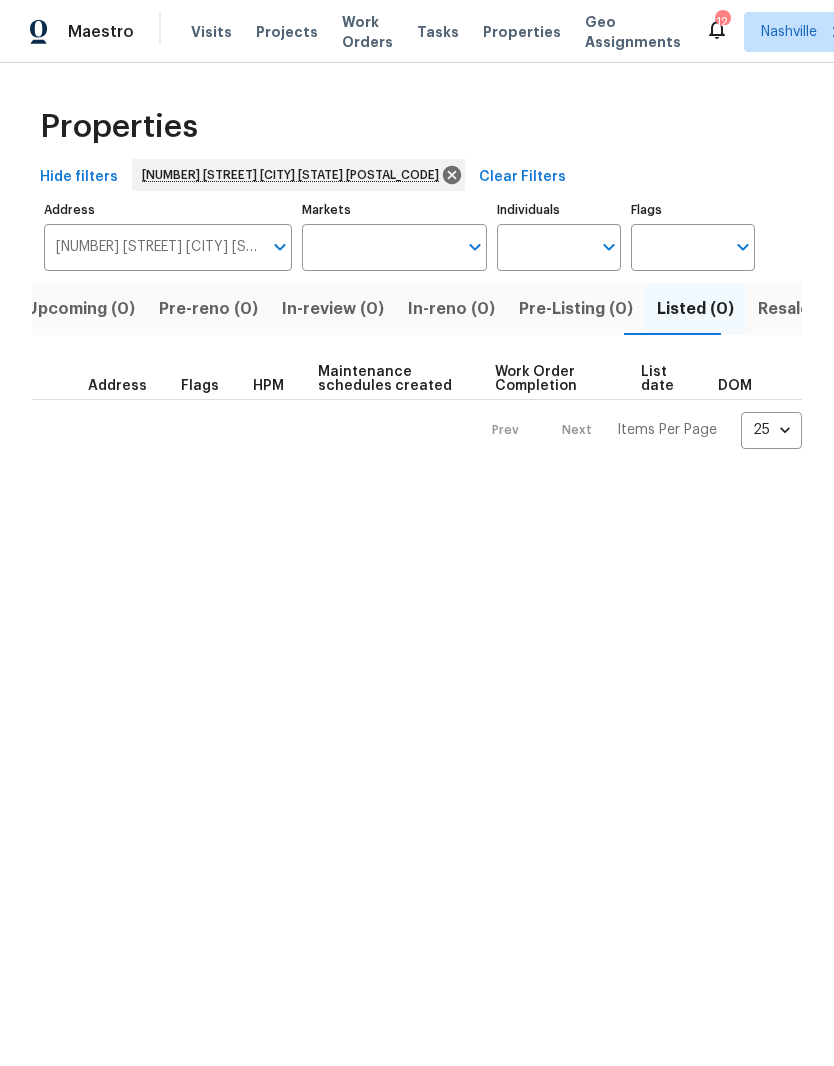 click on "Properties" at bounding box center [522, 32] 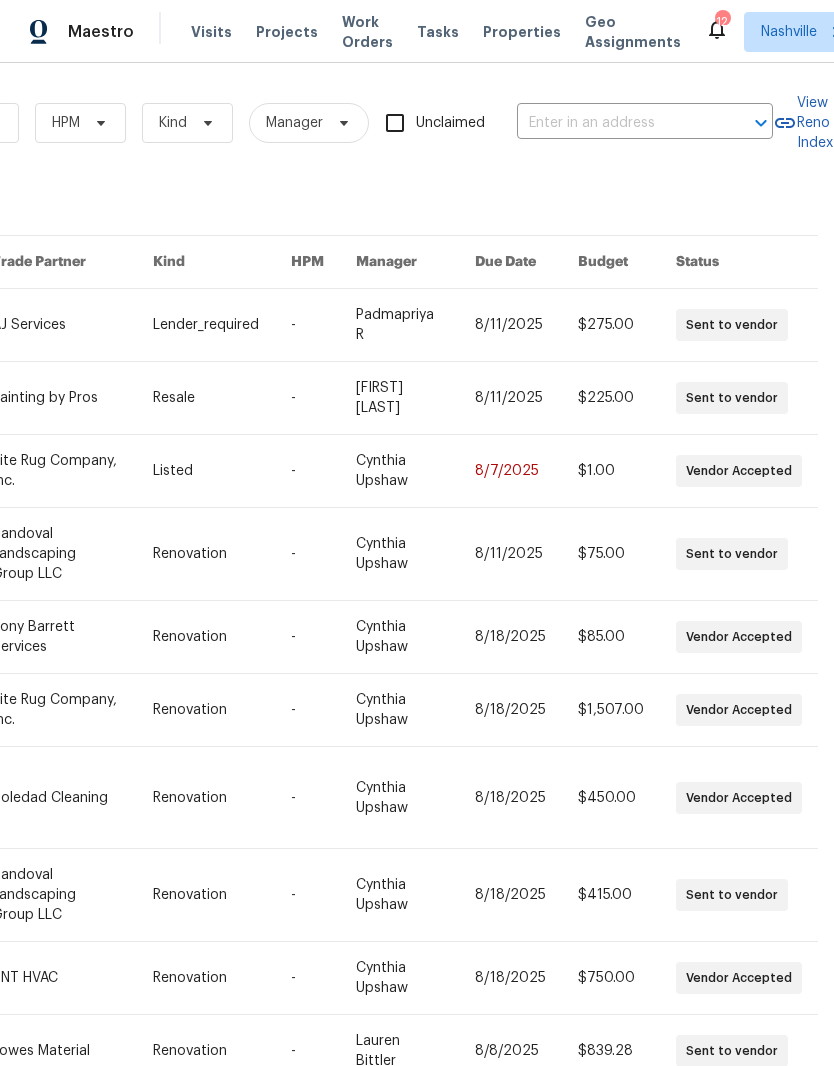 scroll, scrollTop: 0, scrollLeft: 329, axis: horizontal 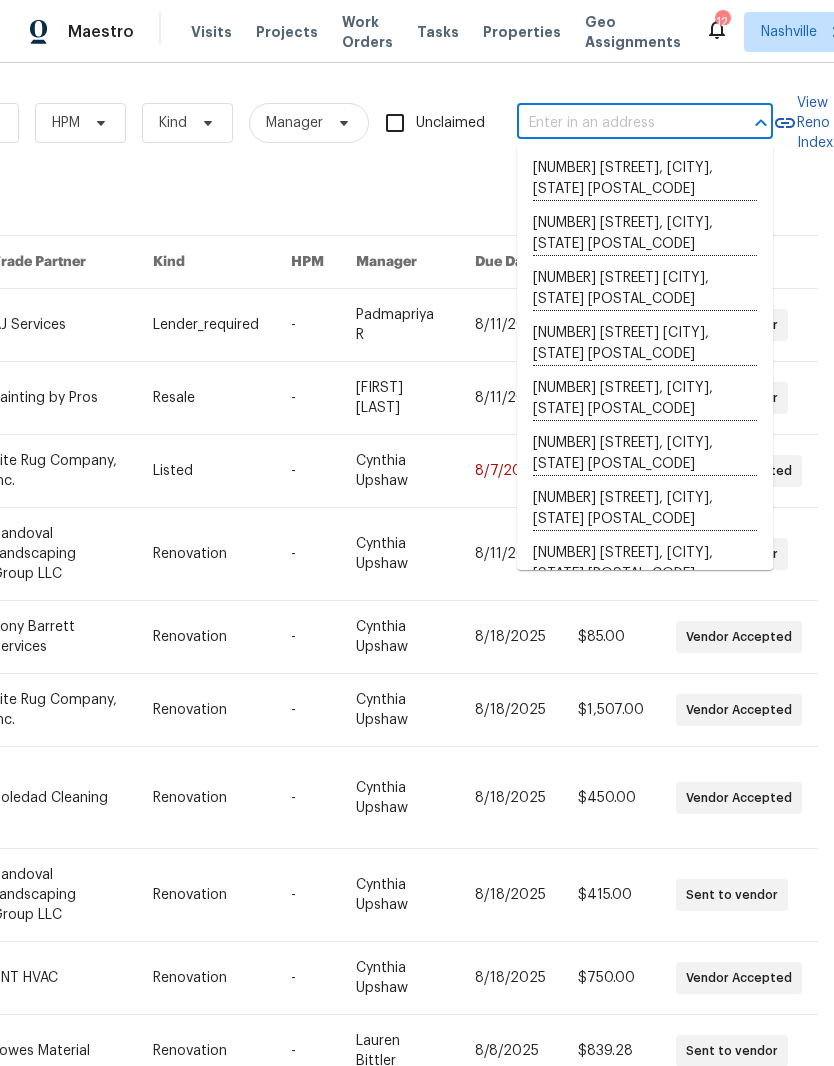 click at bounding box center [617, 123] 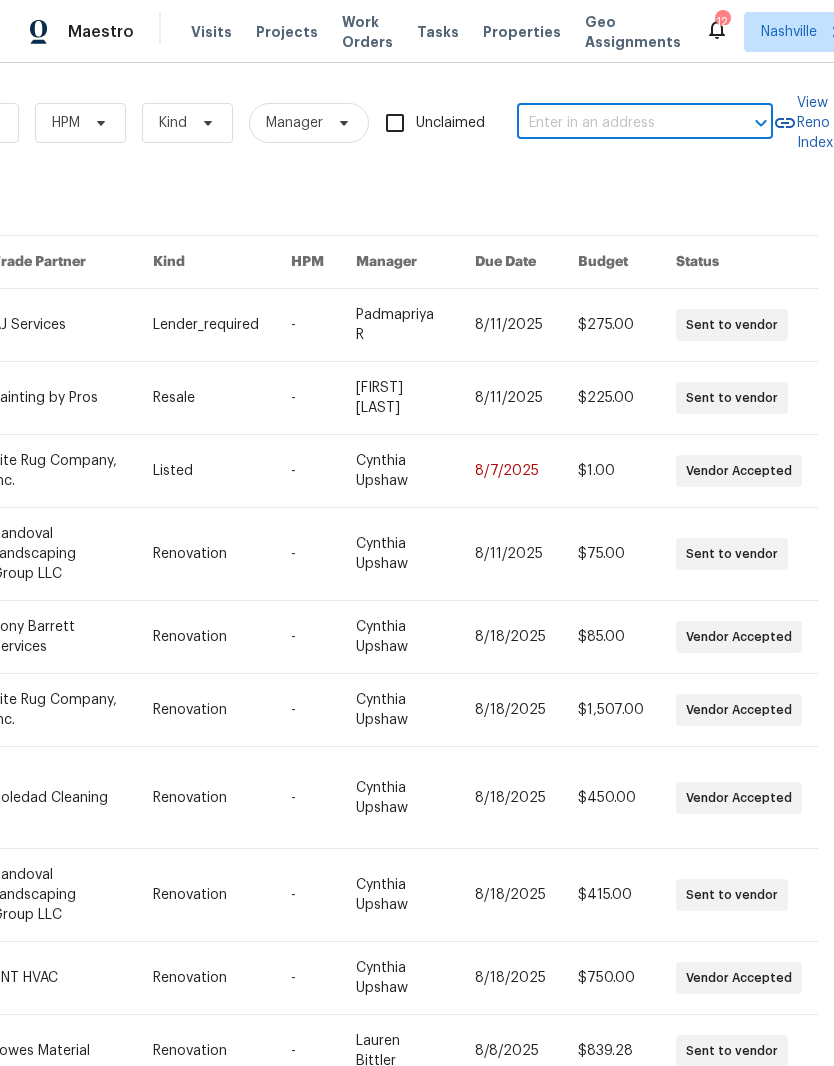 paste on "[NUMBER] [STREET] [CITY] [STATE] [POSTAL_CODE]" 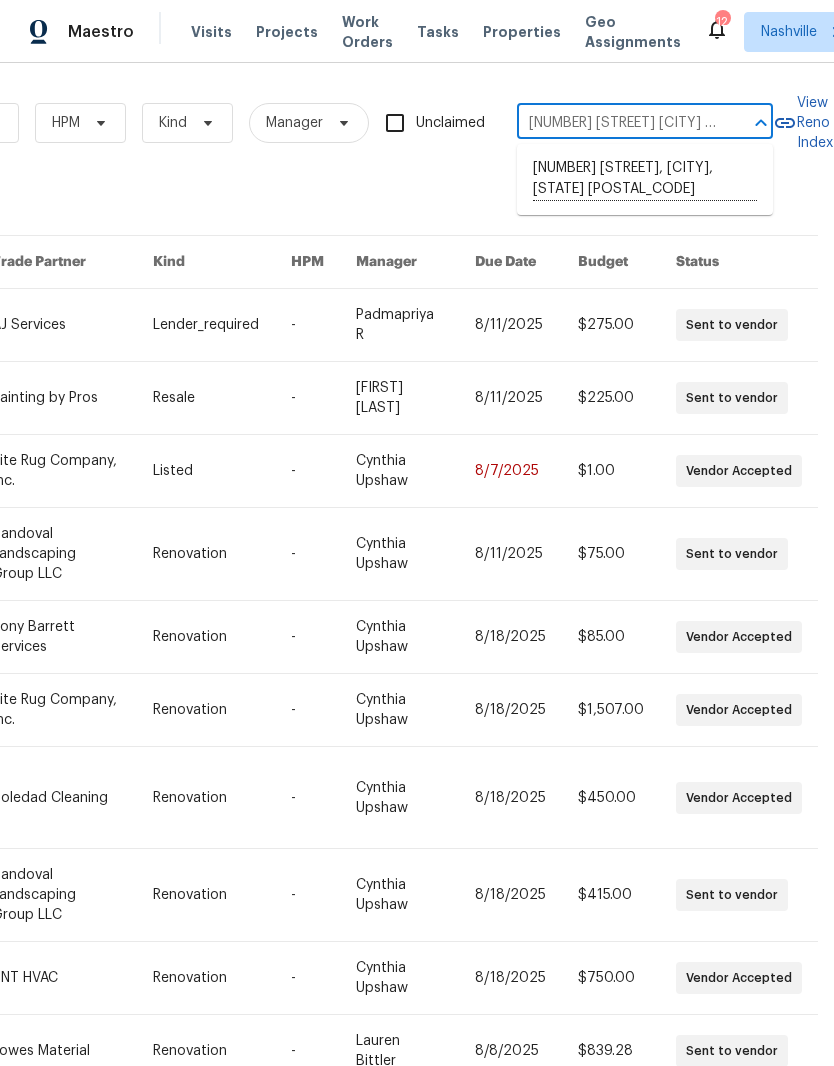 click on "[NUMBER] [STREET], [CITY], [STATE] [POSTAL_CODE]" at bounding box center [645, 179] 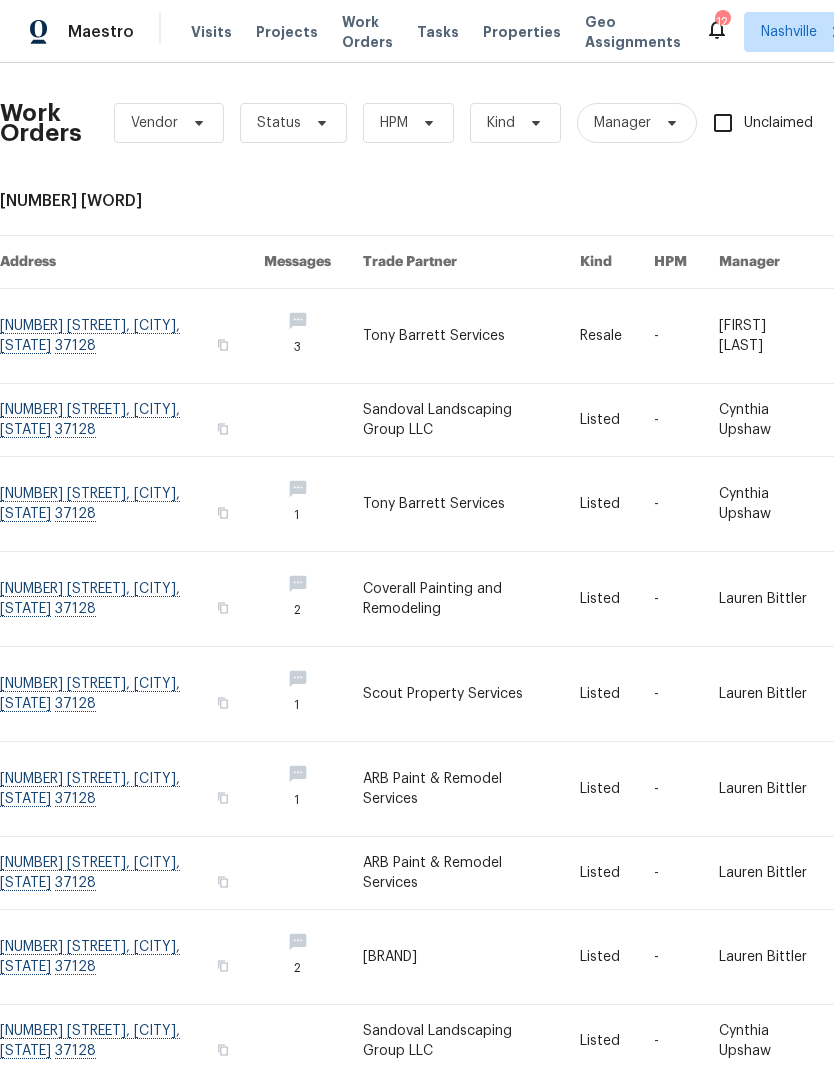 scroll, scrollTop: 0, scrollLeft: 0, axis: both 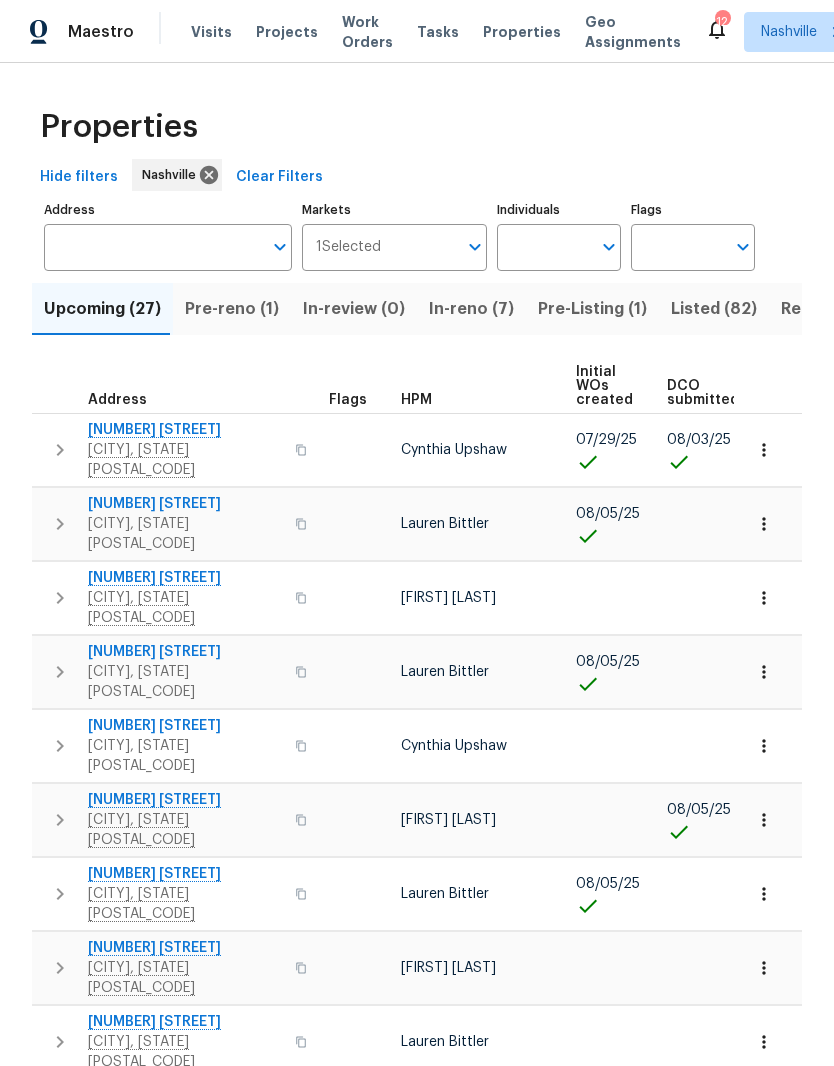 click on "In-reno (7)" at bounding box center (471, 309) 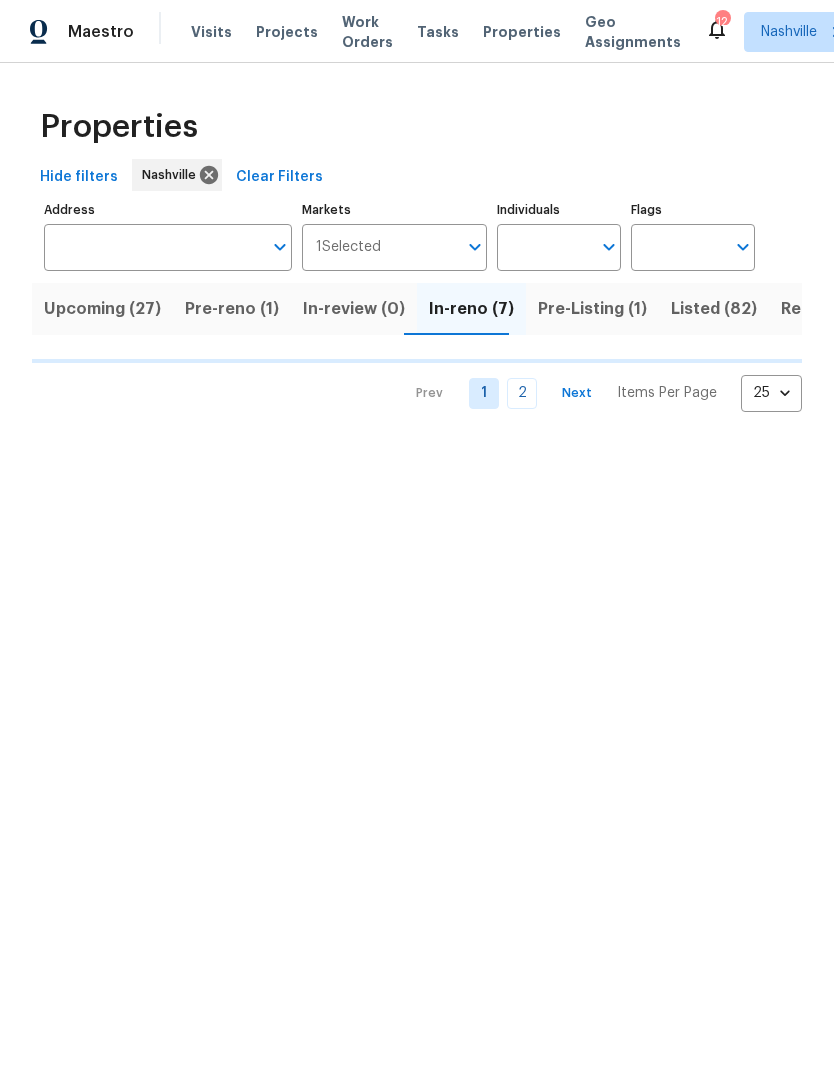 click on "Individuals" at bounding box center [544, 247] 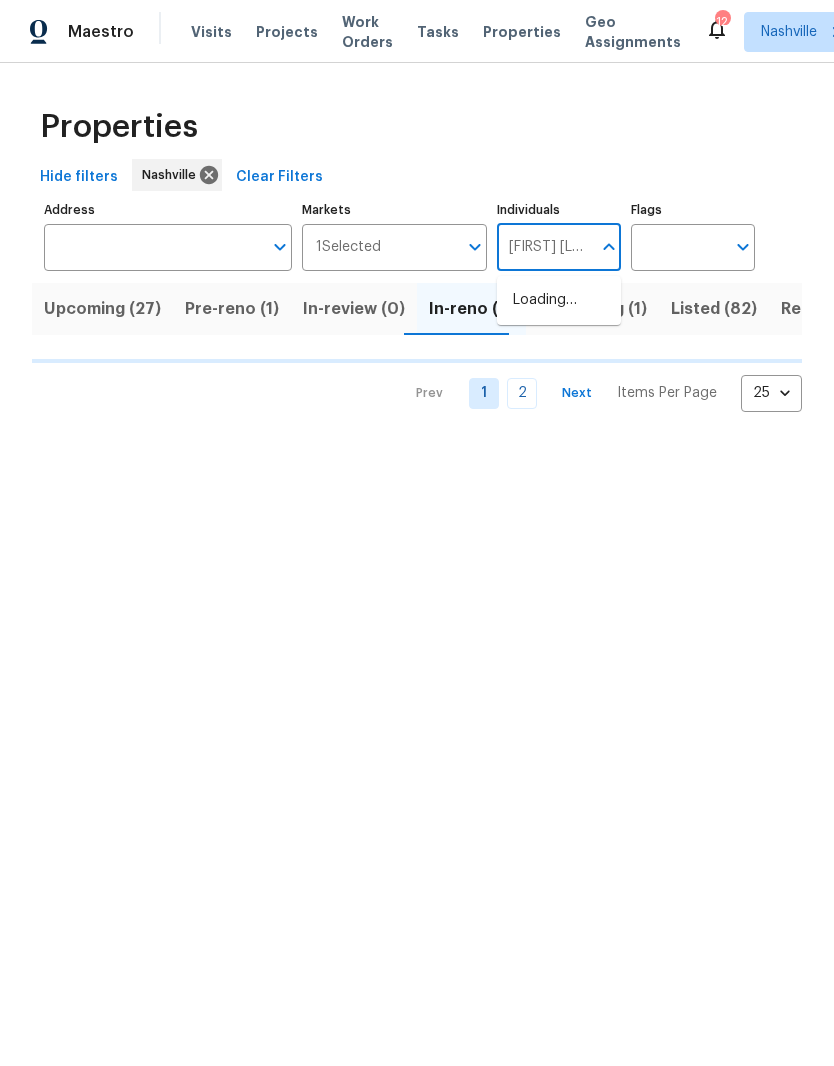 type on "[FIRST] [LAST]" 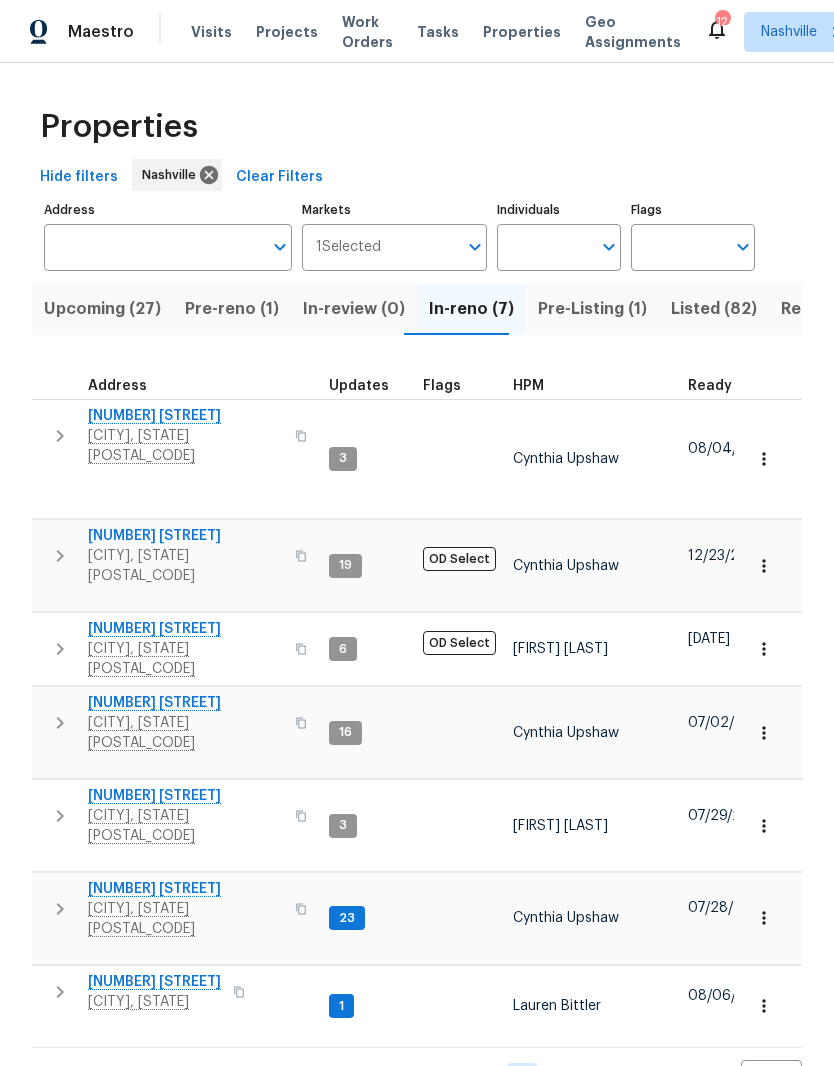 click on "Individuals" at bounding box center (544, 247) 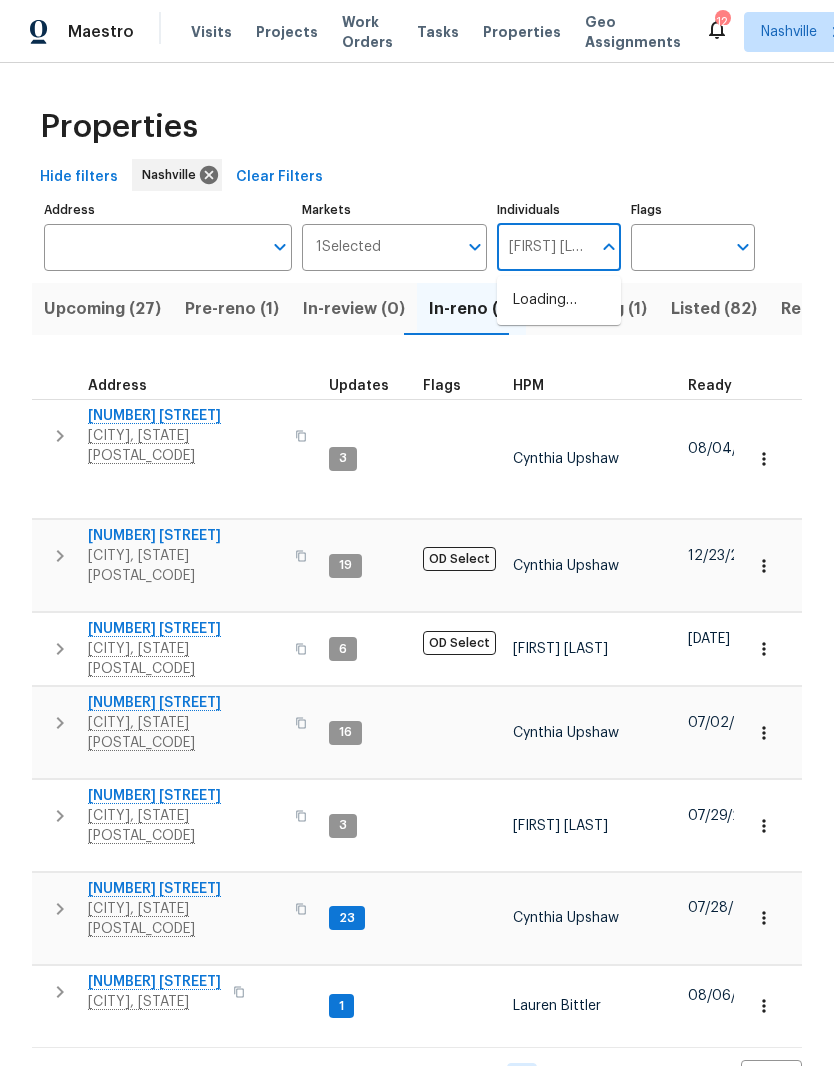 type on "[FIRST] [LAST]" 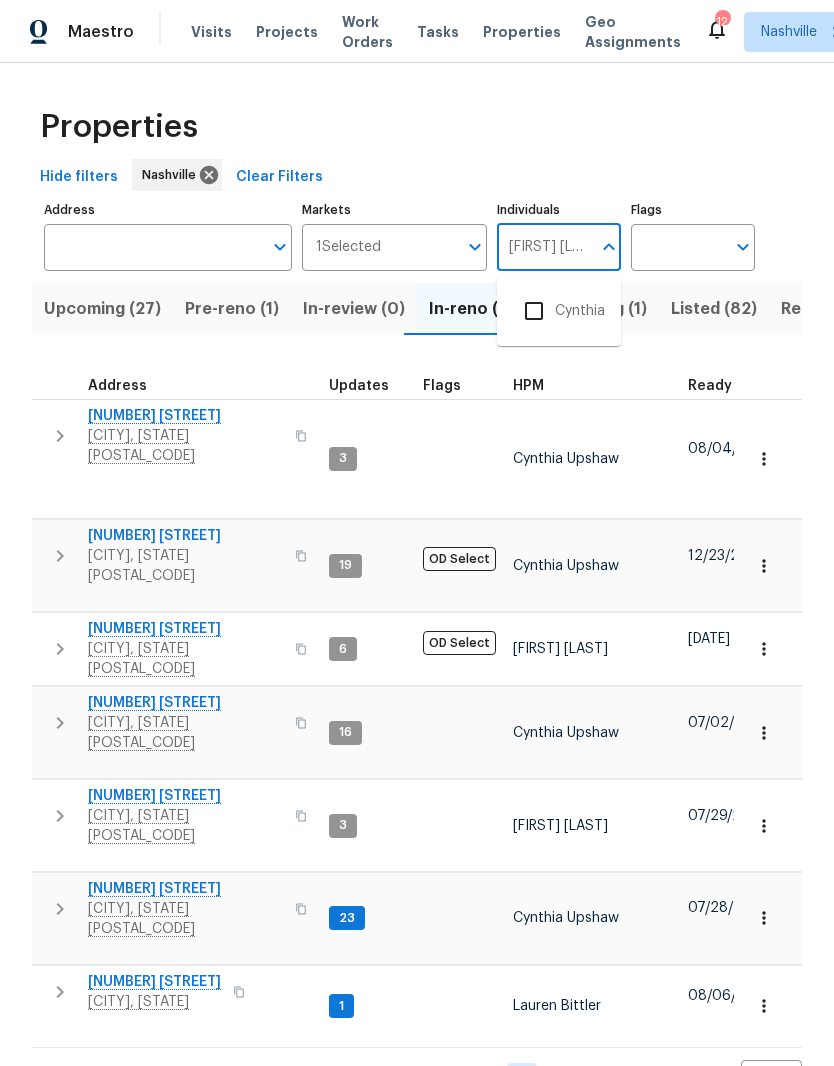 click at bounding box center [534, 311] 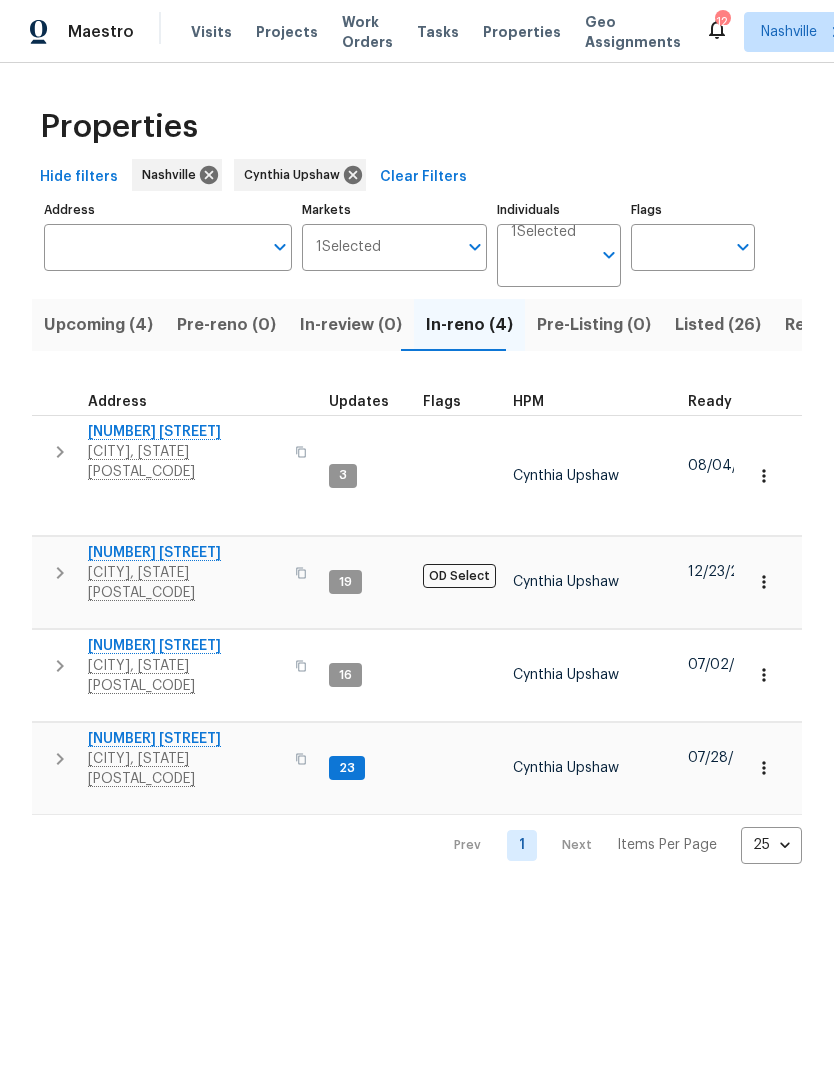 click on "Listed (26)" at bounding box center (718, 325) 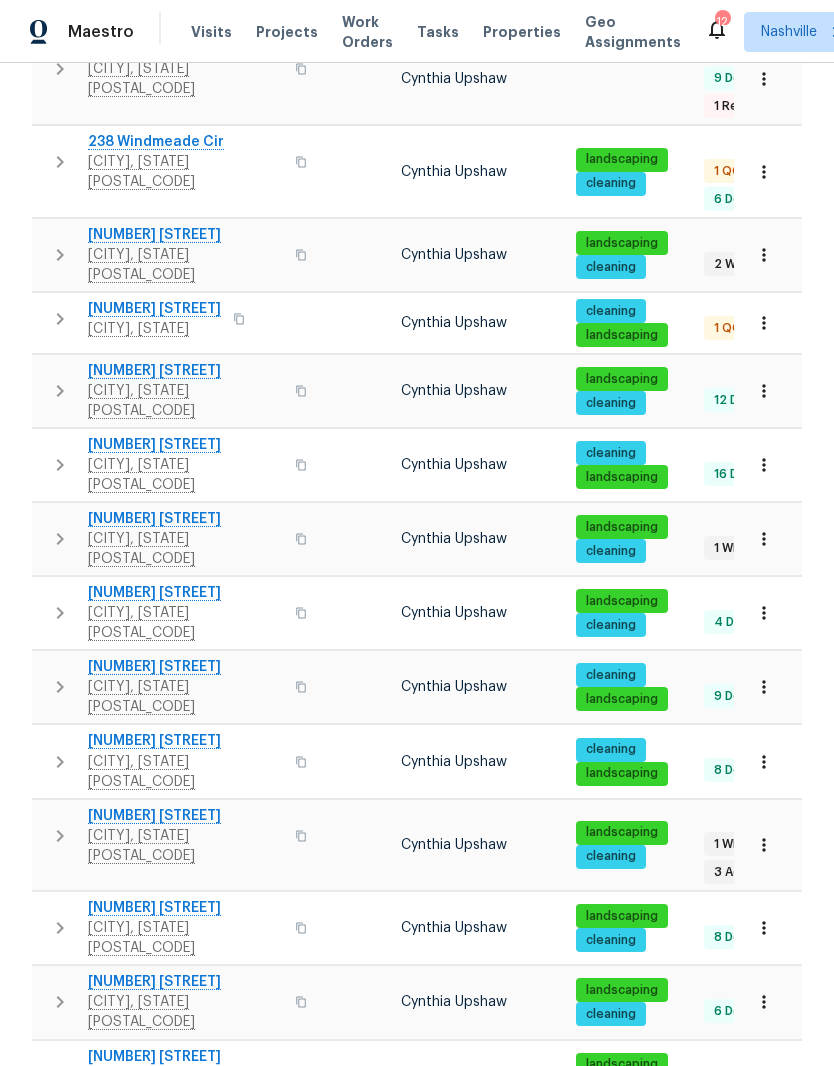 scroll, scrollTop: 913, scrollLeft: 0, axis: vertical 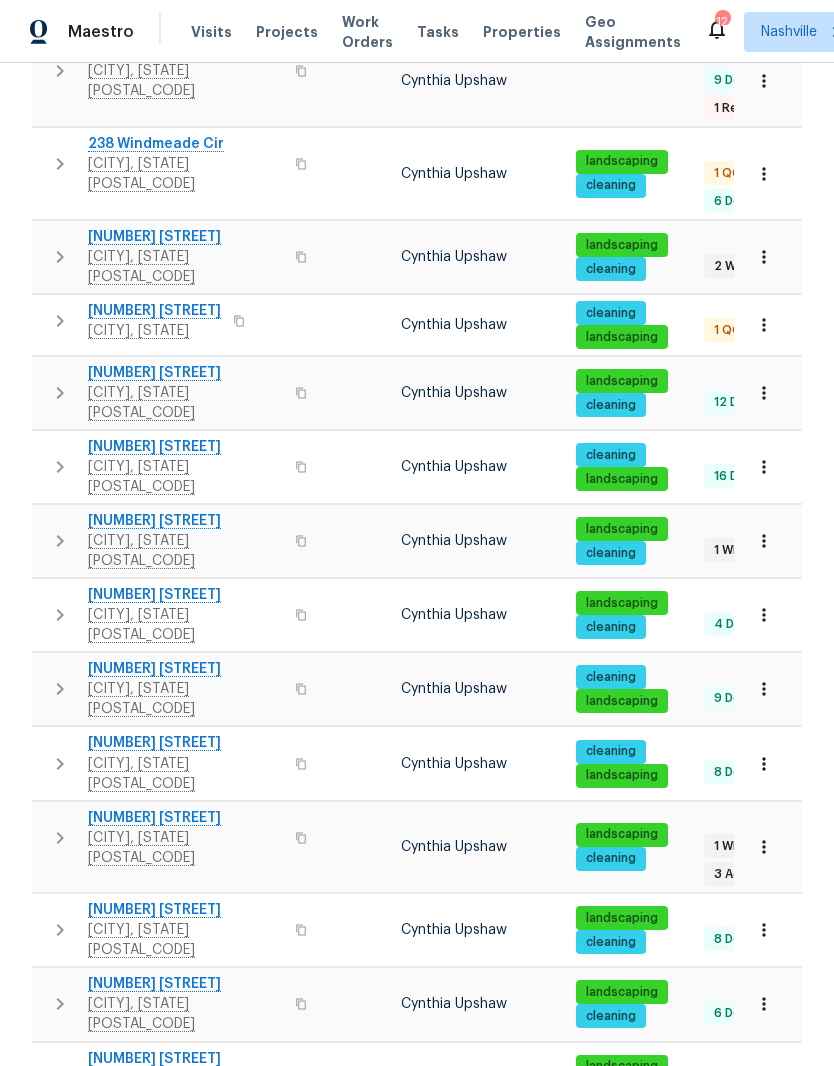 click on "[NUMBER] [STREET]" at bounding box center (185, 1355) 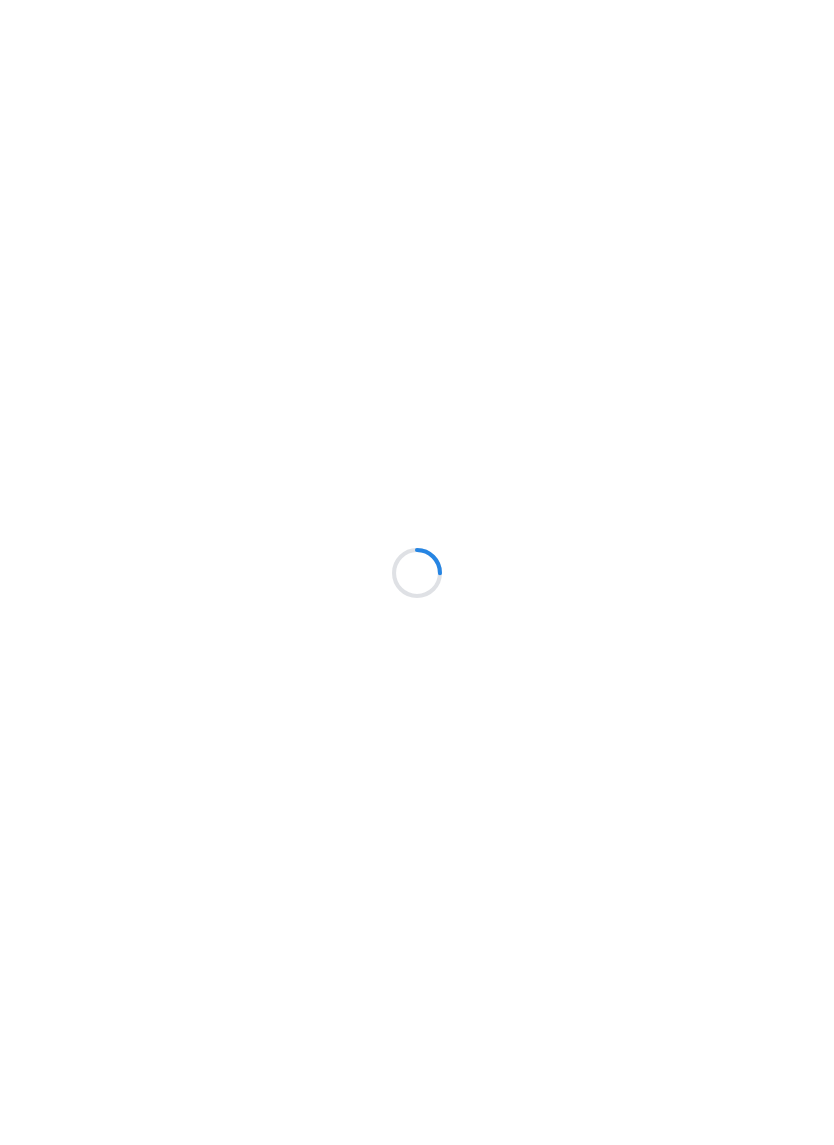 scroll, scrollTop: 0, scrollLeft: 0, axis: both 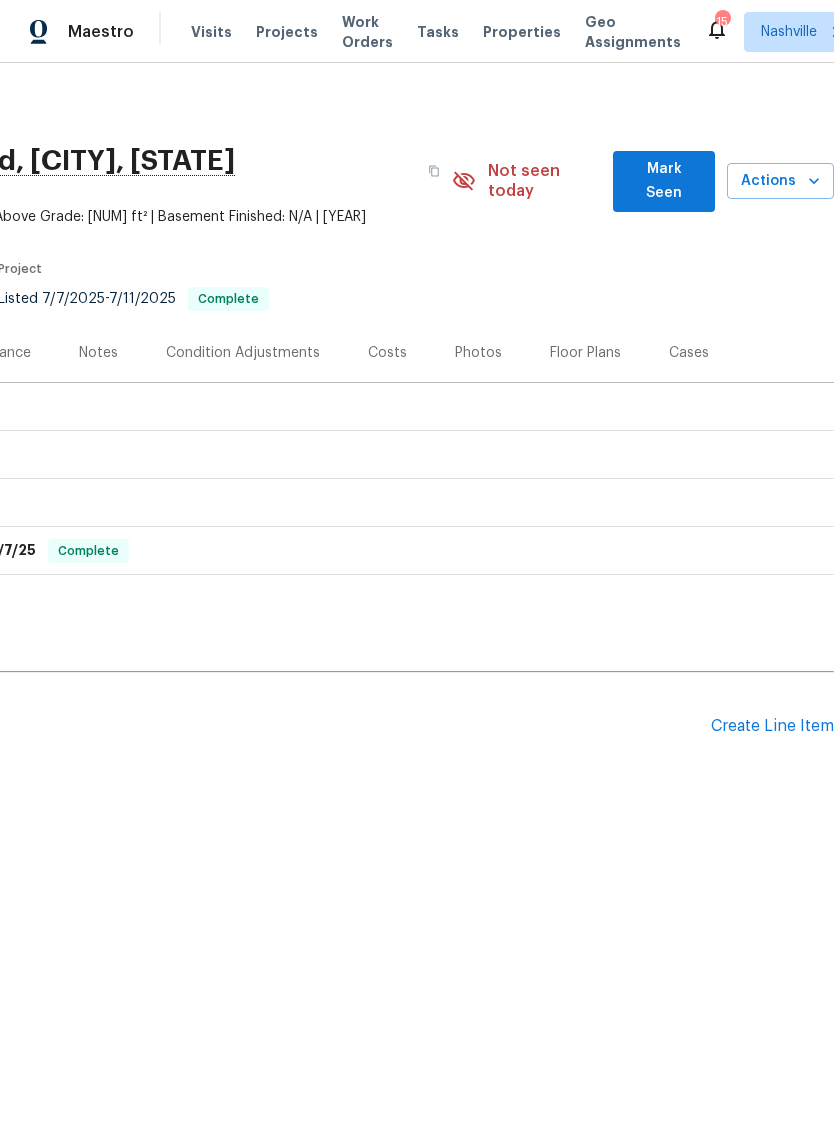 click on "Mark Seen" at bounding box center (664, 181) 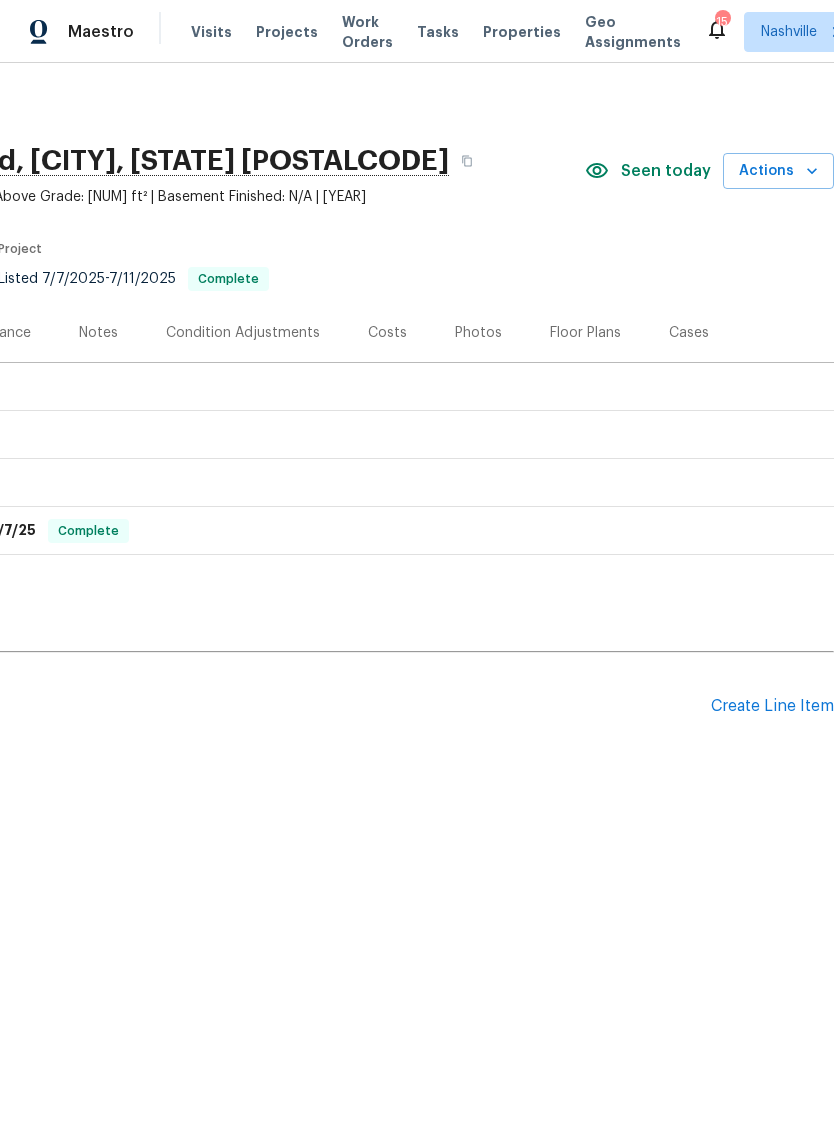 click on "Create Line Item" at bounding box center (772, 706) 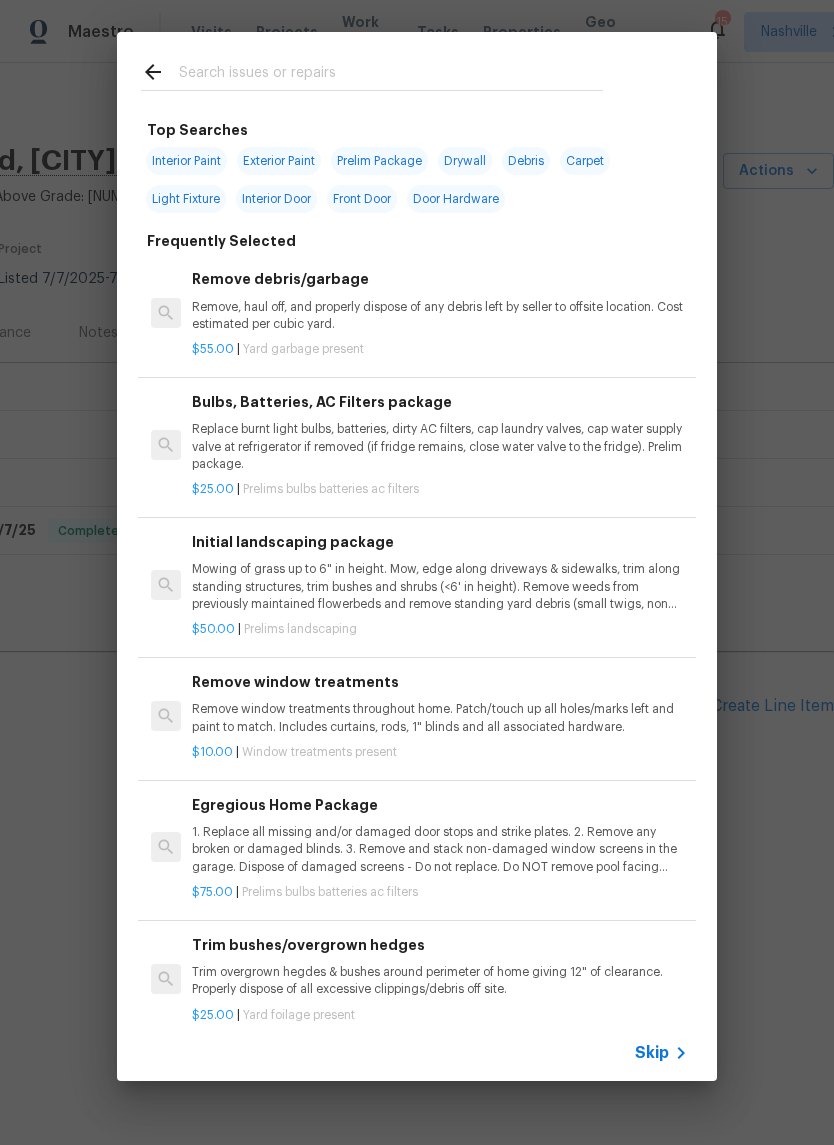 click at bounding box center [391, 75] 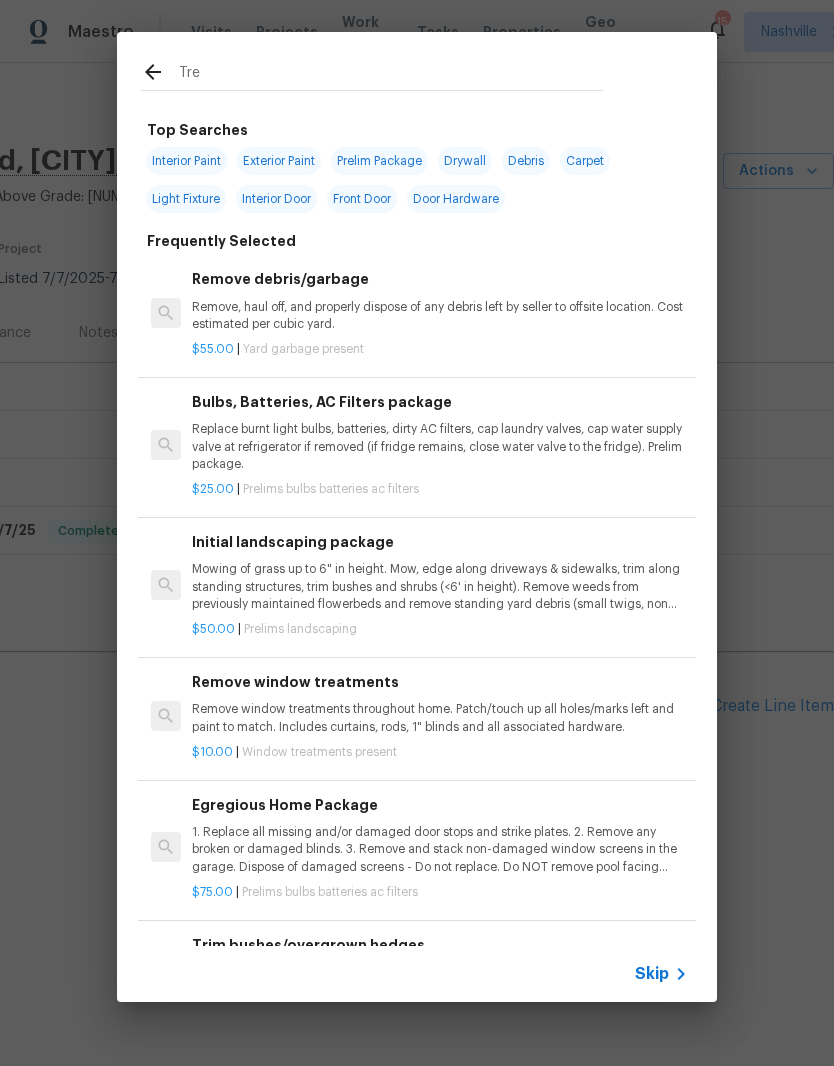 type on "Tree" 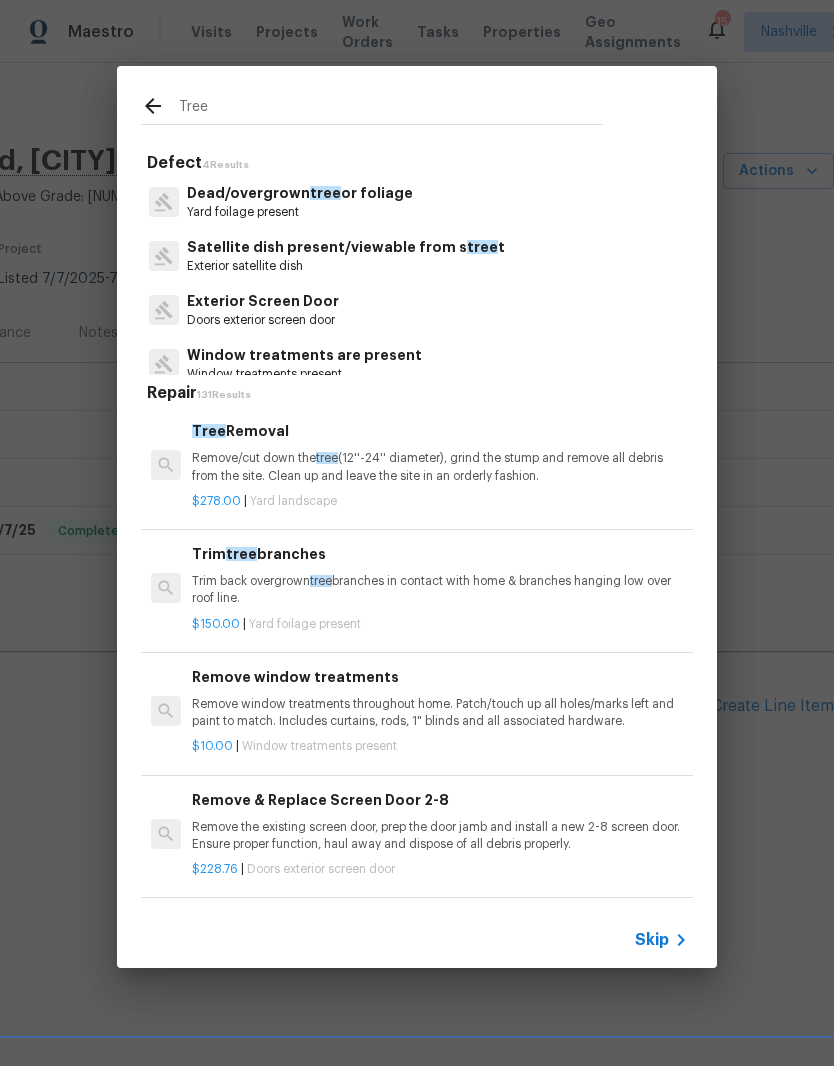 click on "Trim  tree  branches Trim back overgrown  tree  branches in contact with home & branches hanging low over roof line." at bounding box center (440, 575) 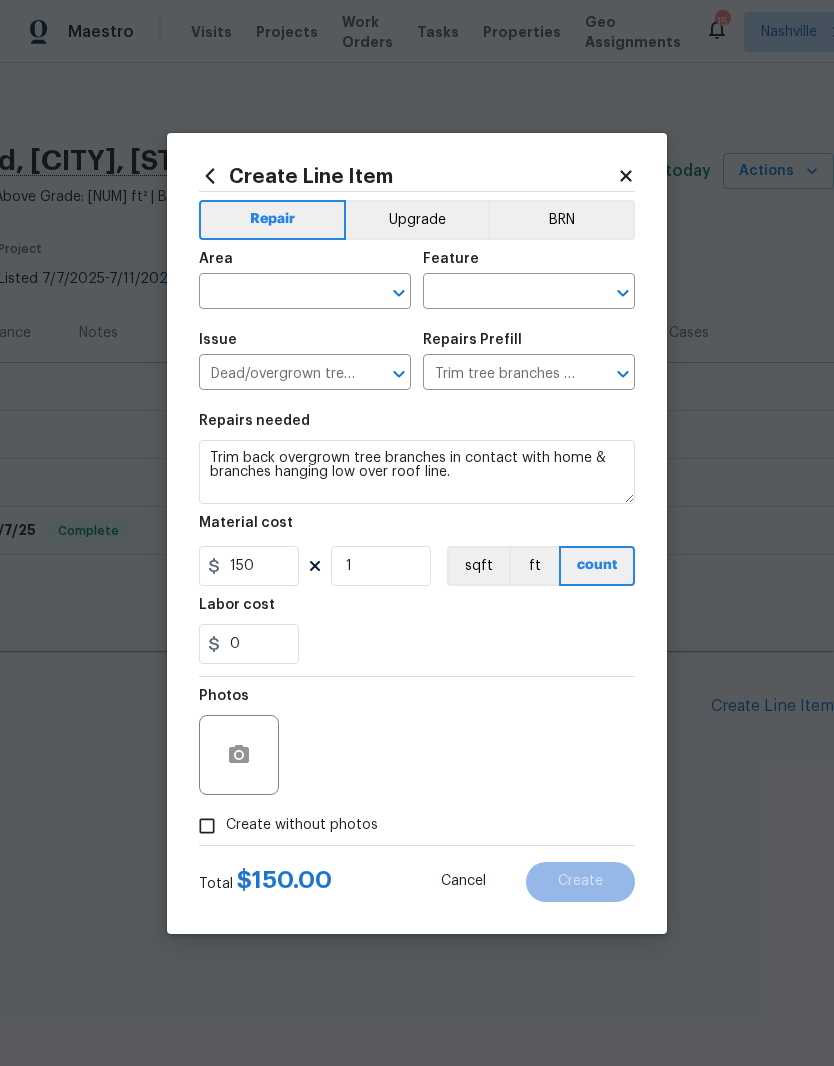 click at bounding box center (277, 293) 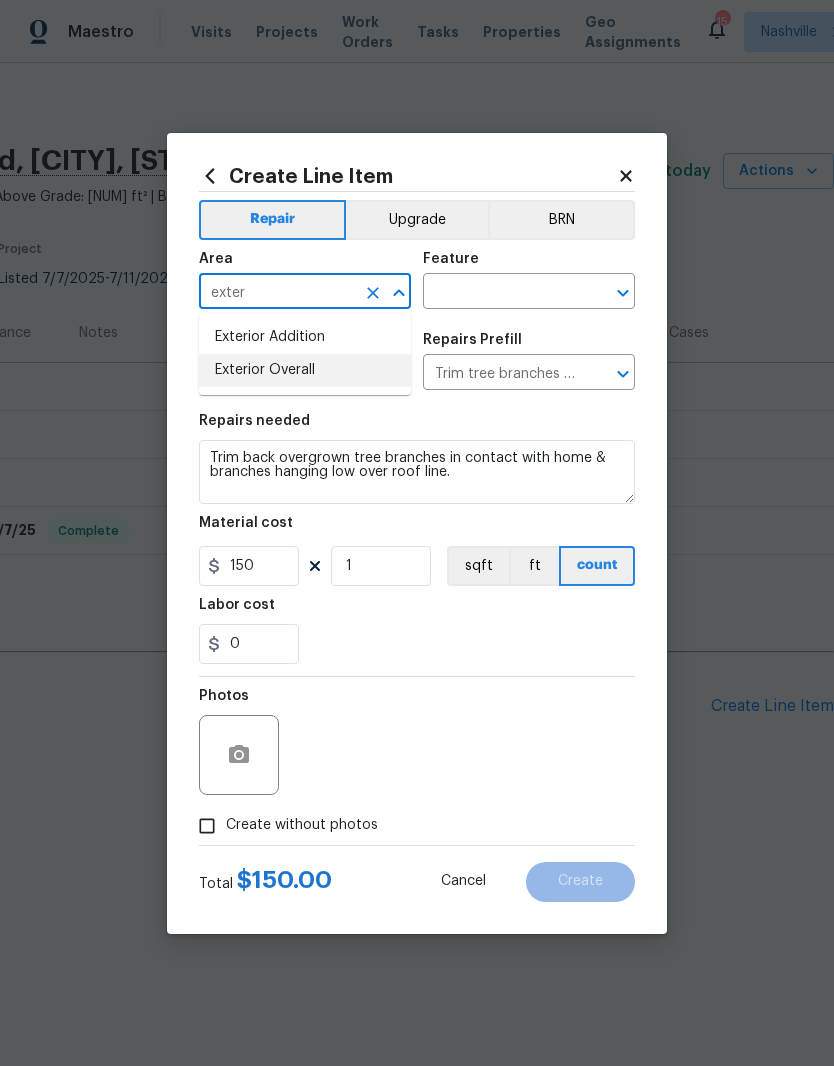 click on "Exterior Overall" at bounding box center (305, 370) 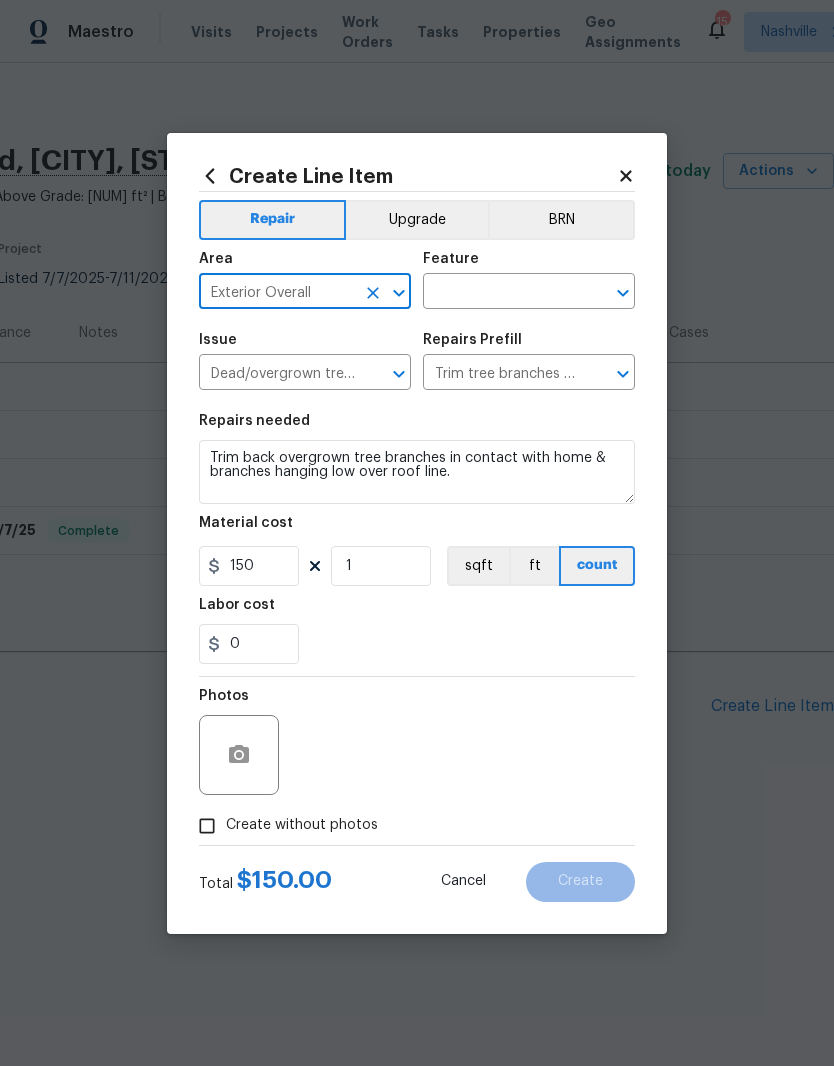 click at bounding box center (501, 293) 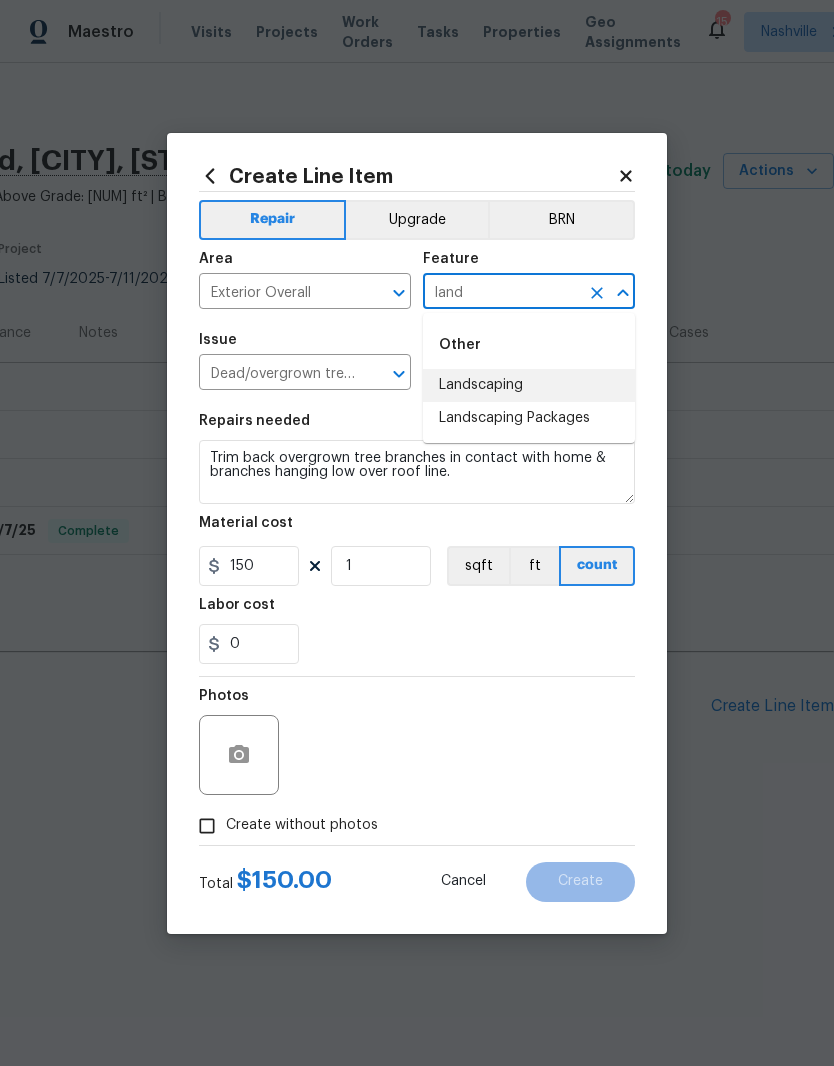 click on "Landscaping" at bounding box center [529, 385] 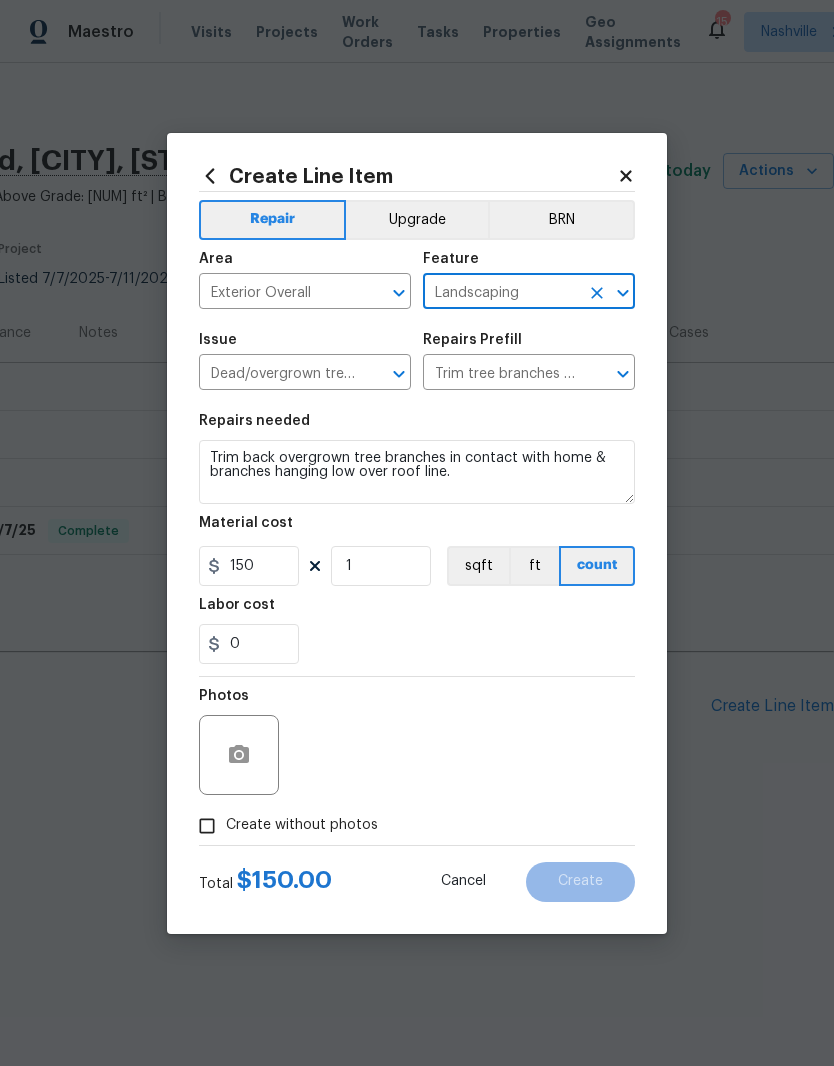 click on "Trim back overgrown tree branches in contact with home & branches hanging low over roof line." at bounding box center (417, 472) 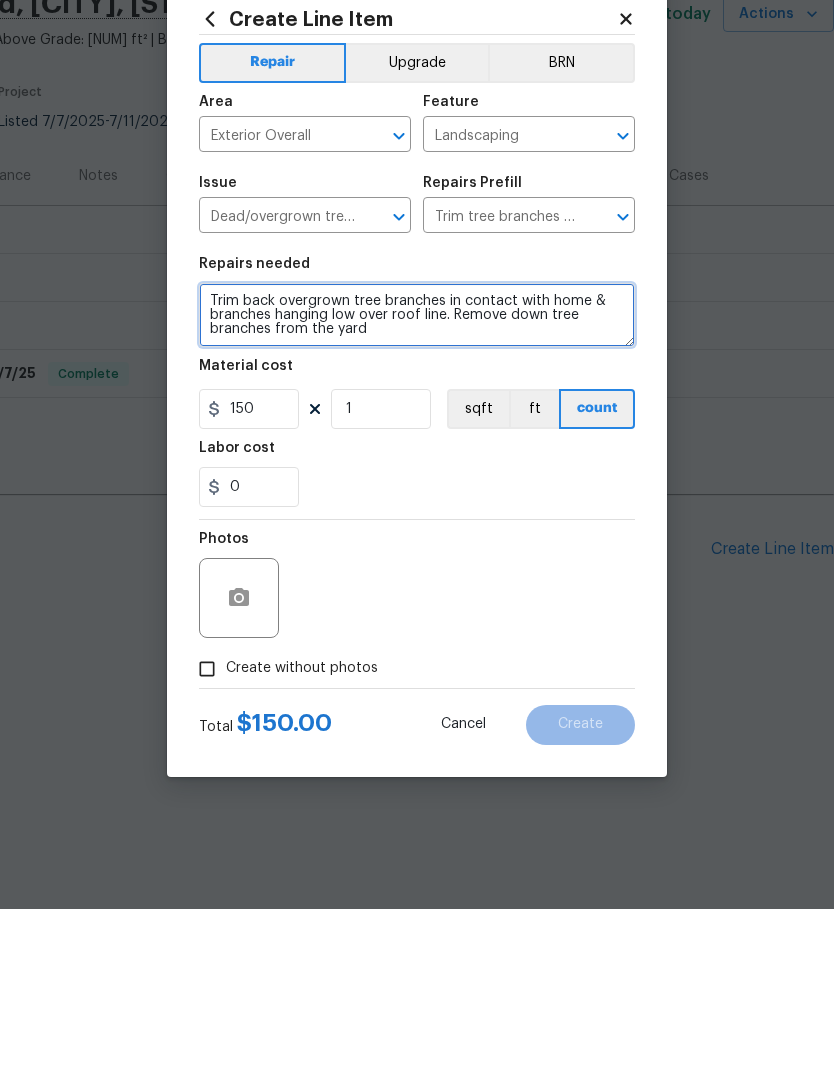 type on "Trim back overgrown tree branches in contact with home & branches hanging low over roof line. Remove down tree branches from the yard" 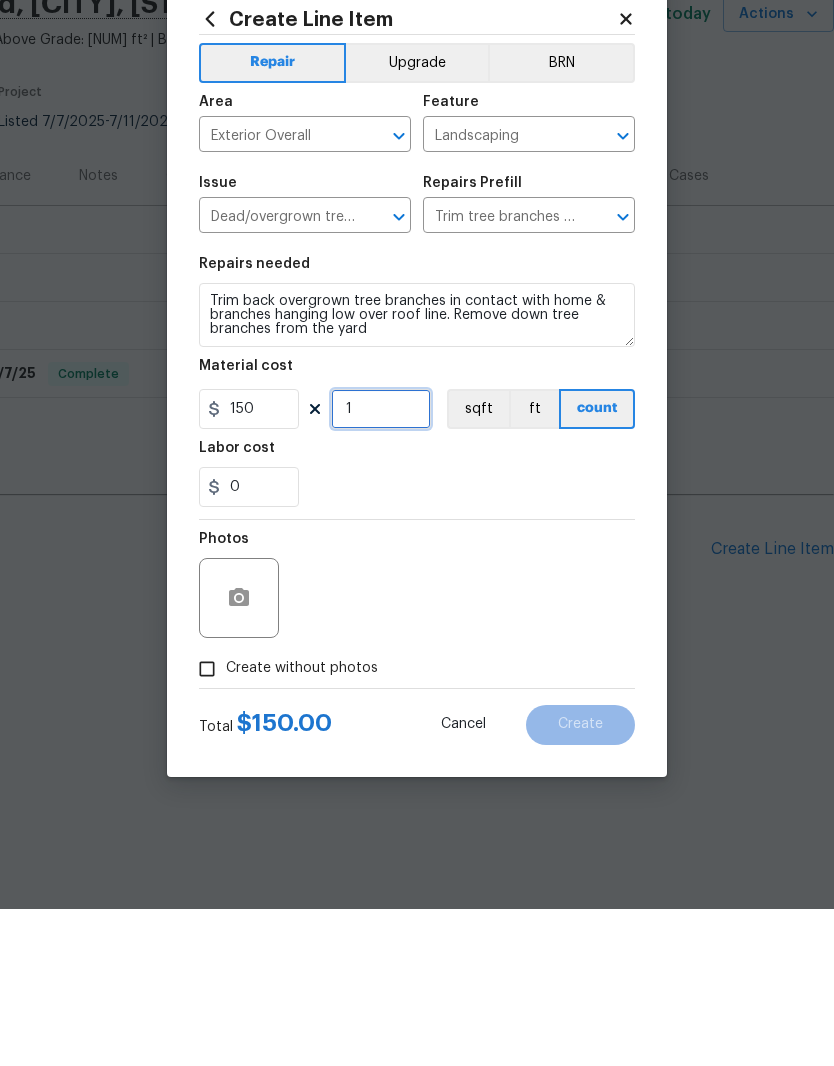 click on "1" at bounding box center (381, 566) 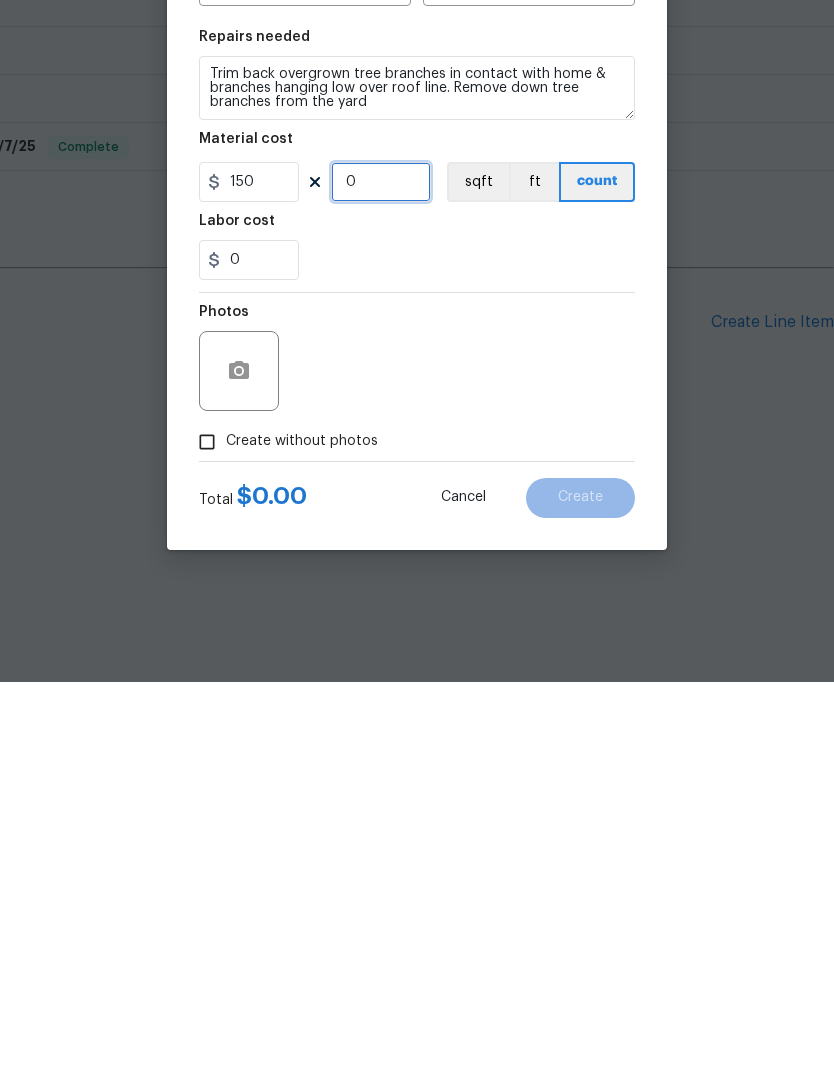 type on "2" 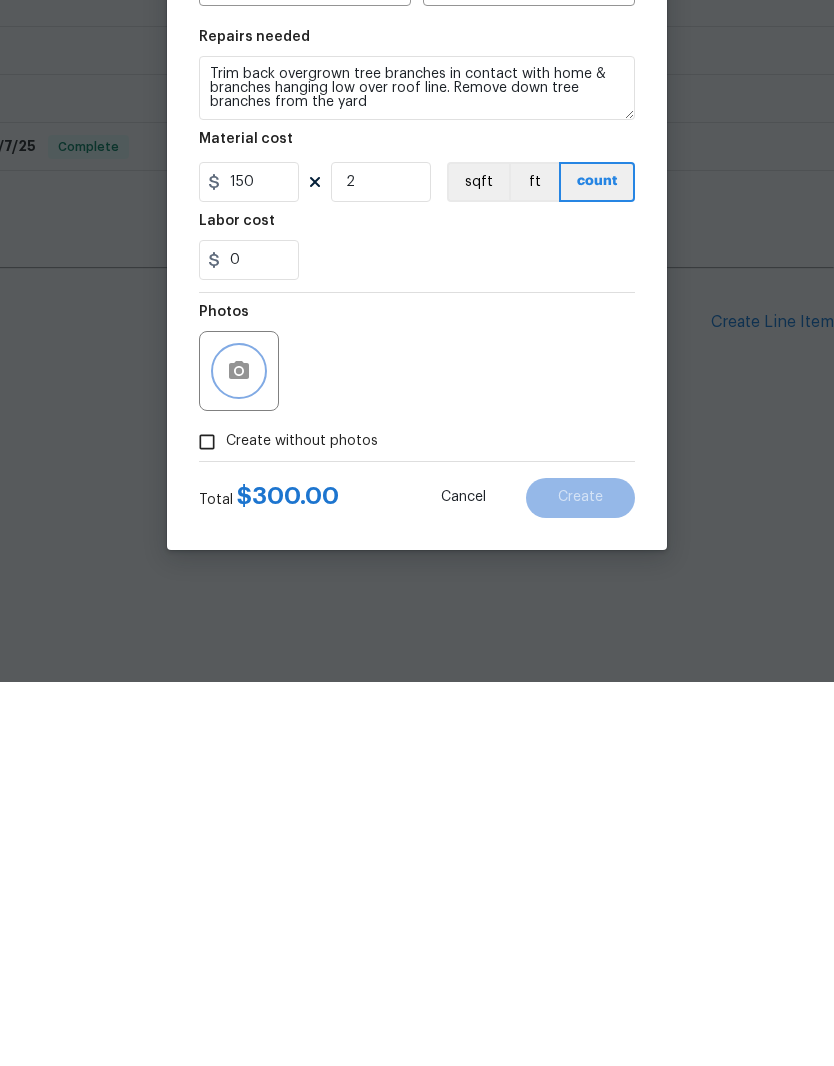 click 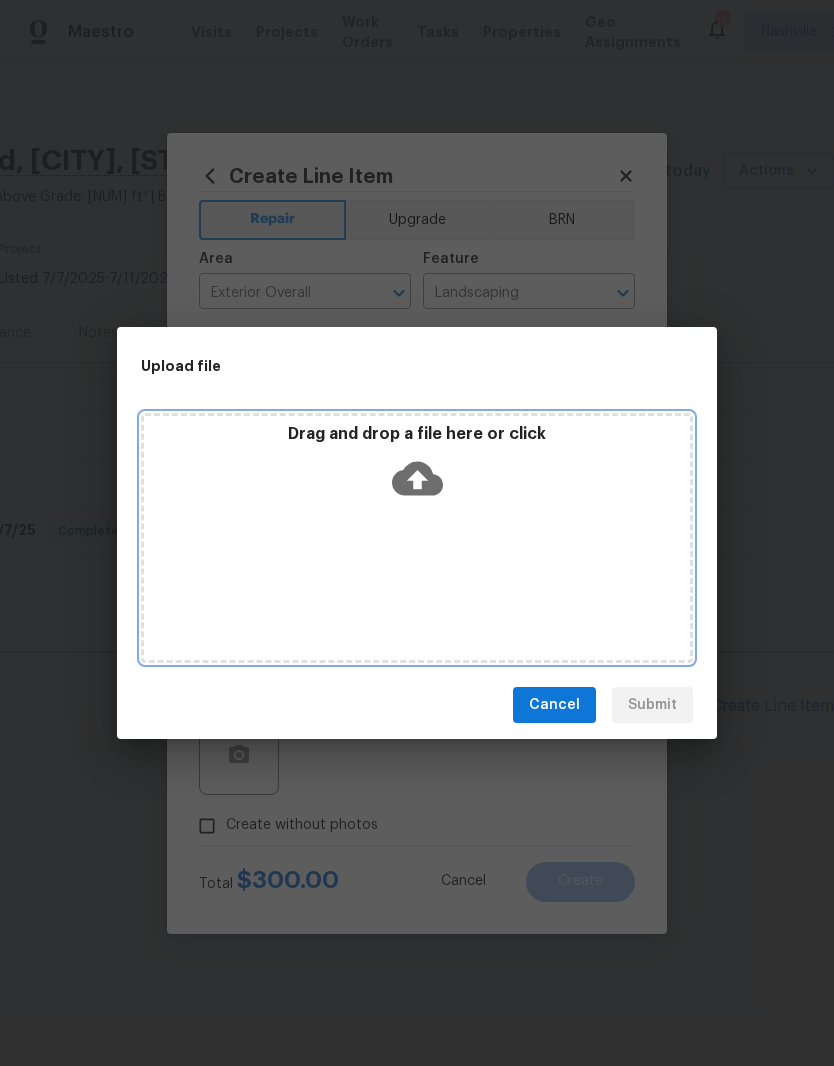 click on "Drag and drop a file here or click" at bounding box center (417, 538) 